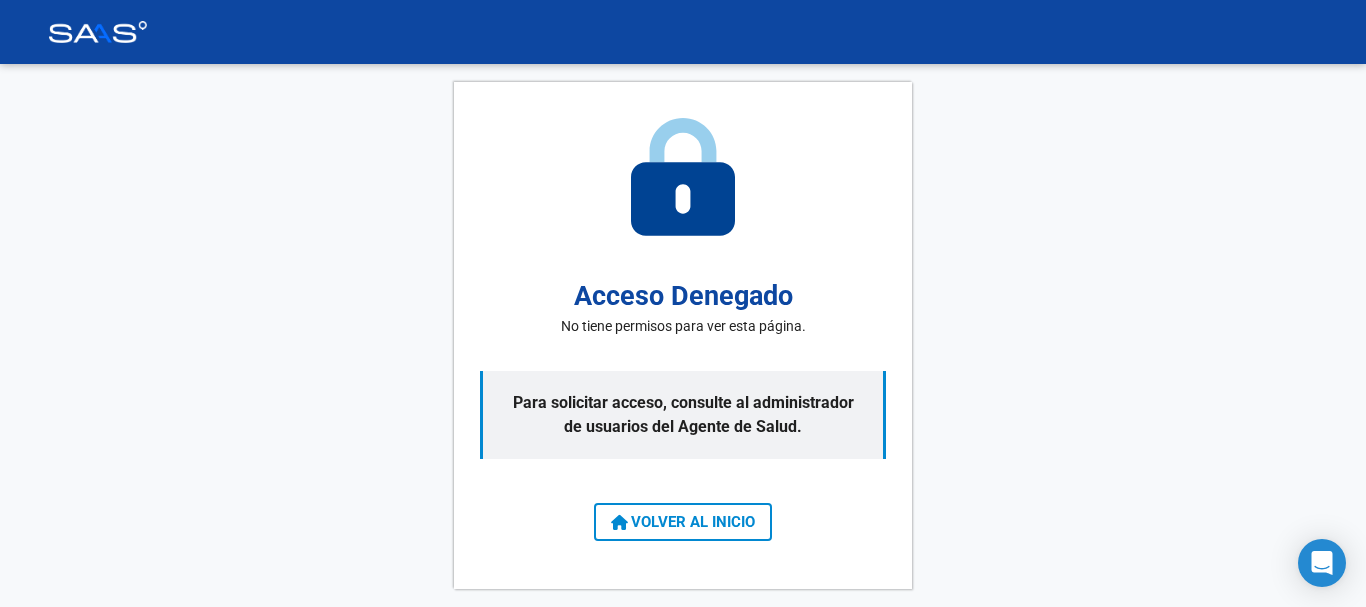 scroll, scrollTop: 0, scrollLeft: 0, axis: both 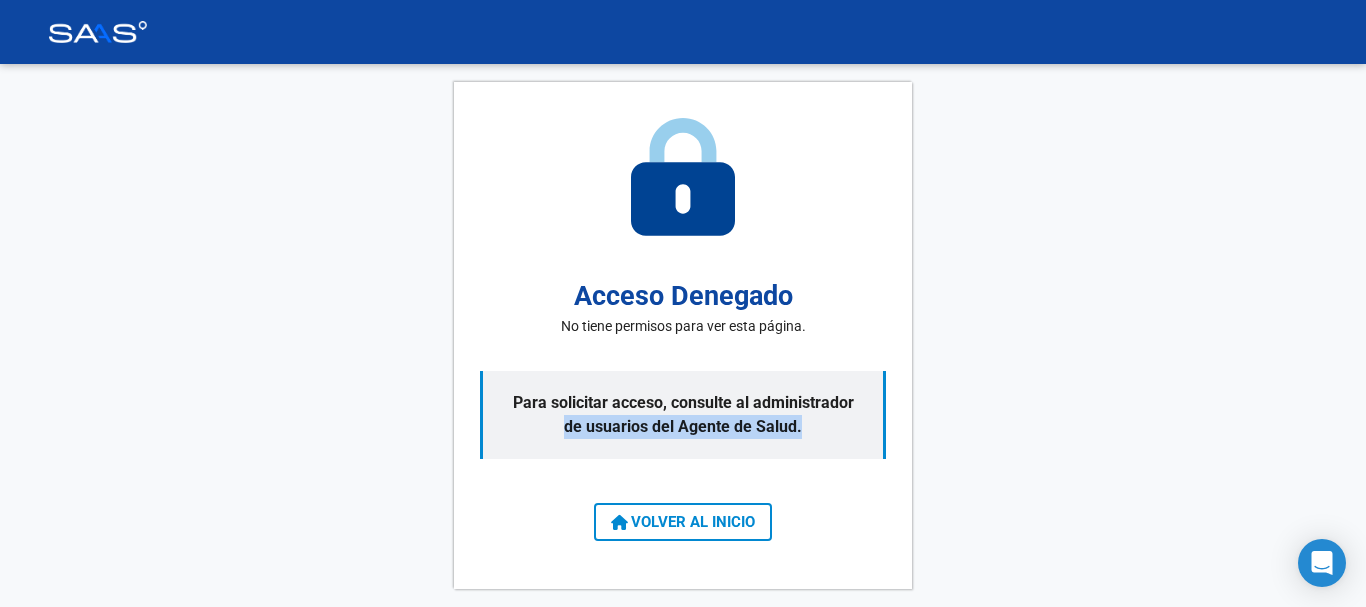 drag, startPoint x: 1365, startPoint y: 321, endPoint x: 1346, endPoint y: 431, distance: 111.62885 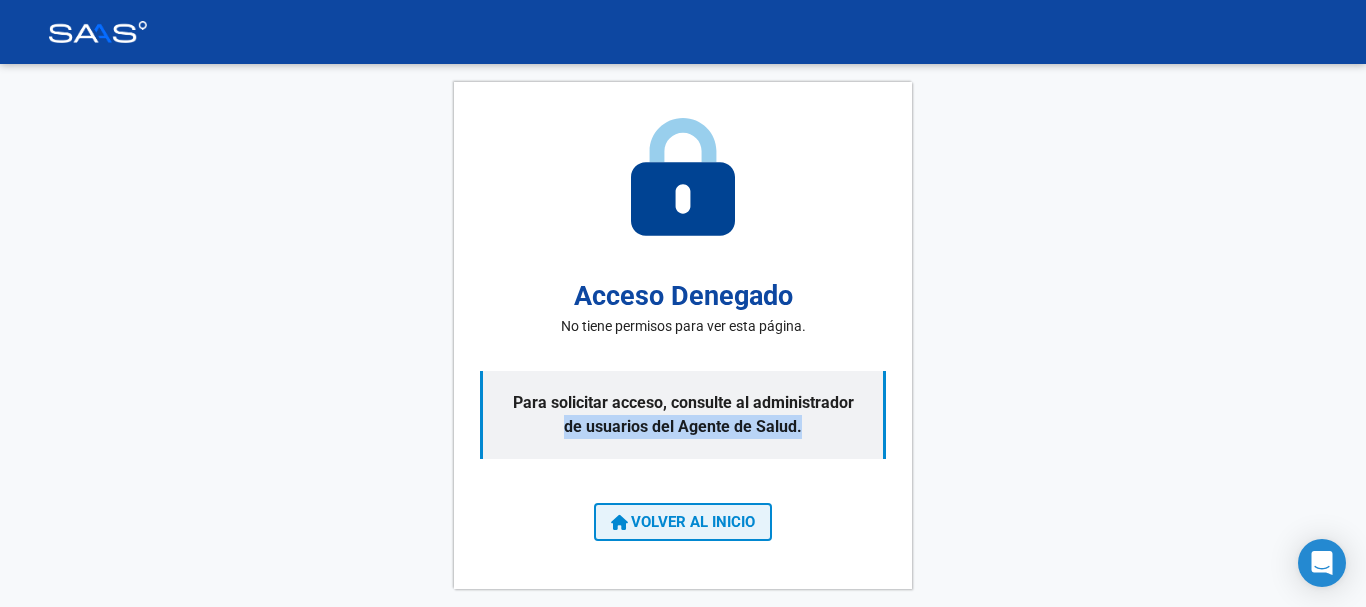 click on "VOLVER AL INICIO" 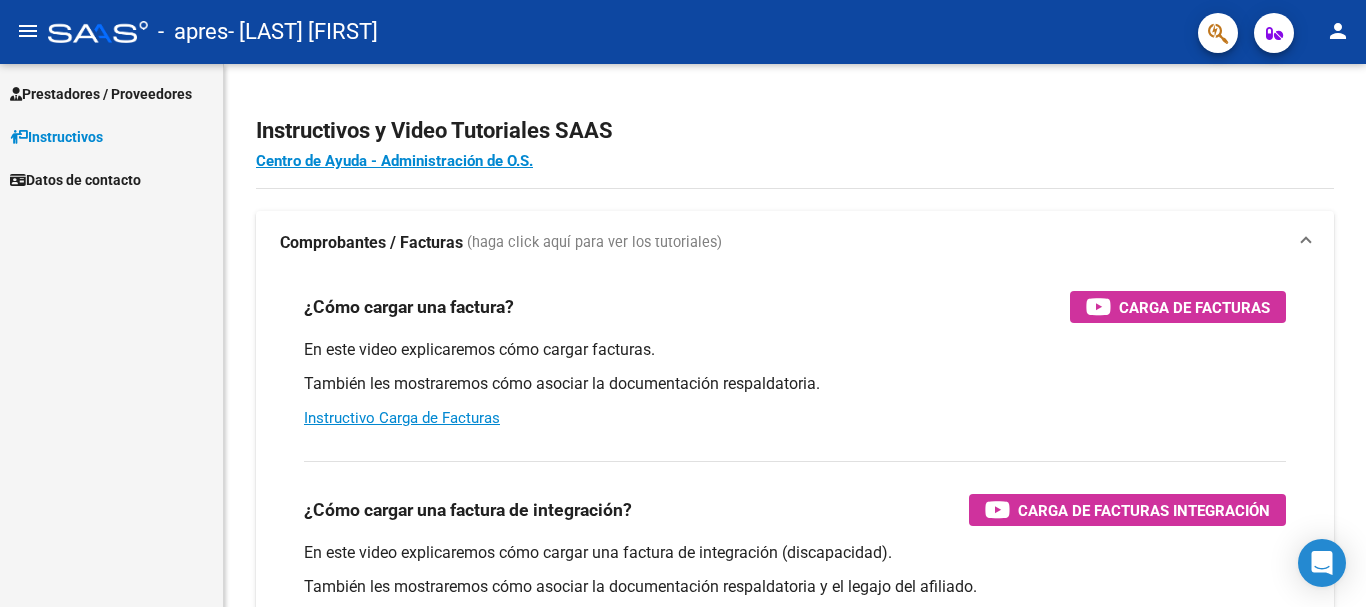 click on "Prestadores / Proveedores" at bounding box center [111, 93] 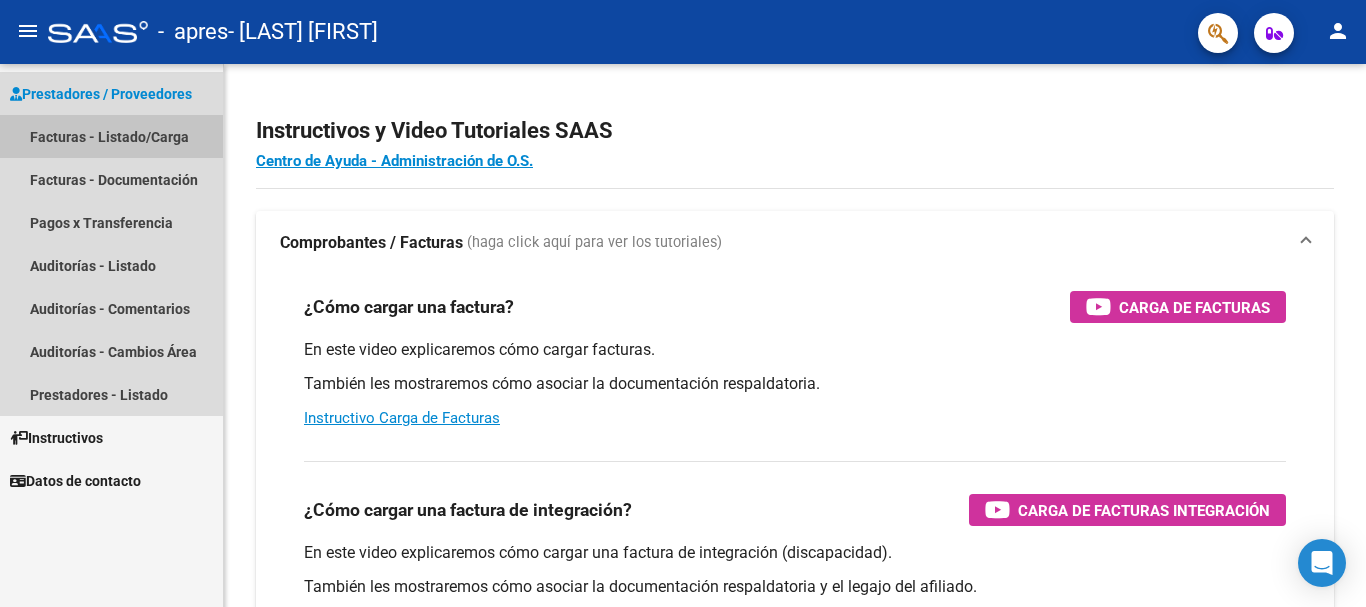 click on "Facturas - Listado/Carga" at bounding box center (111, 136) 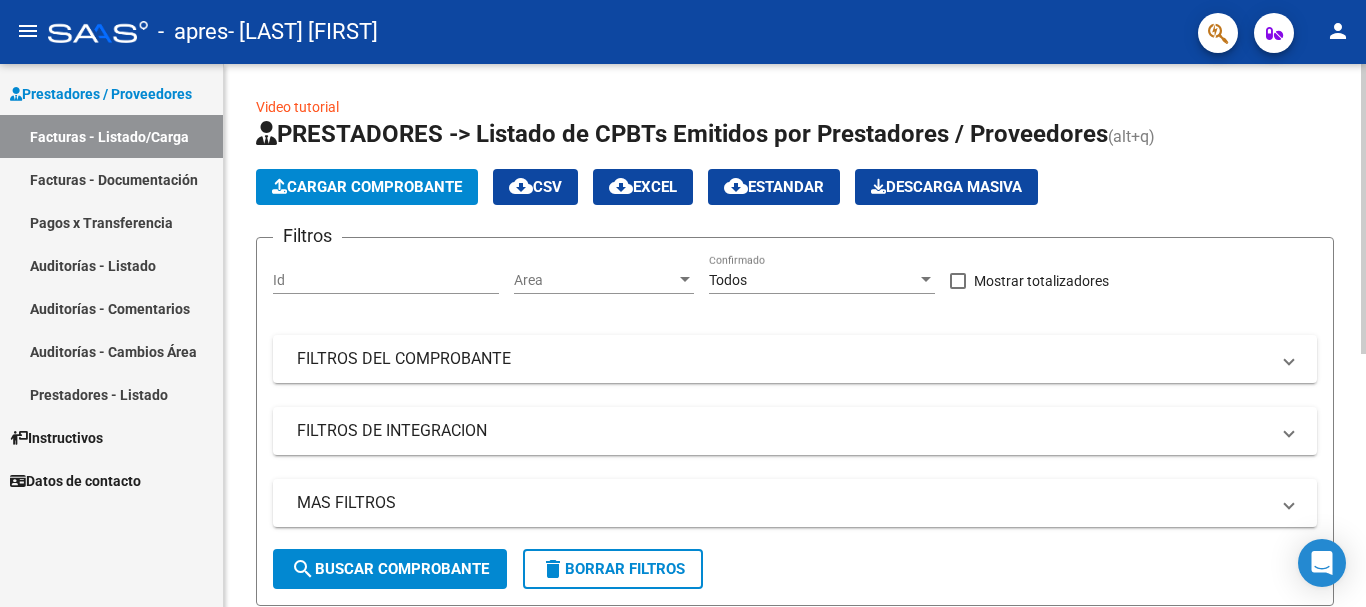 click on "Cargar Comprobante" 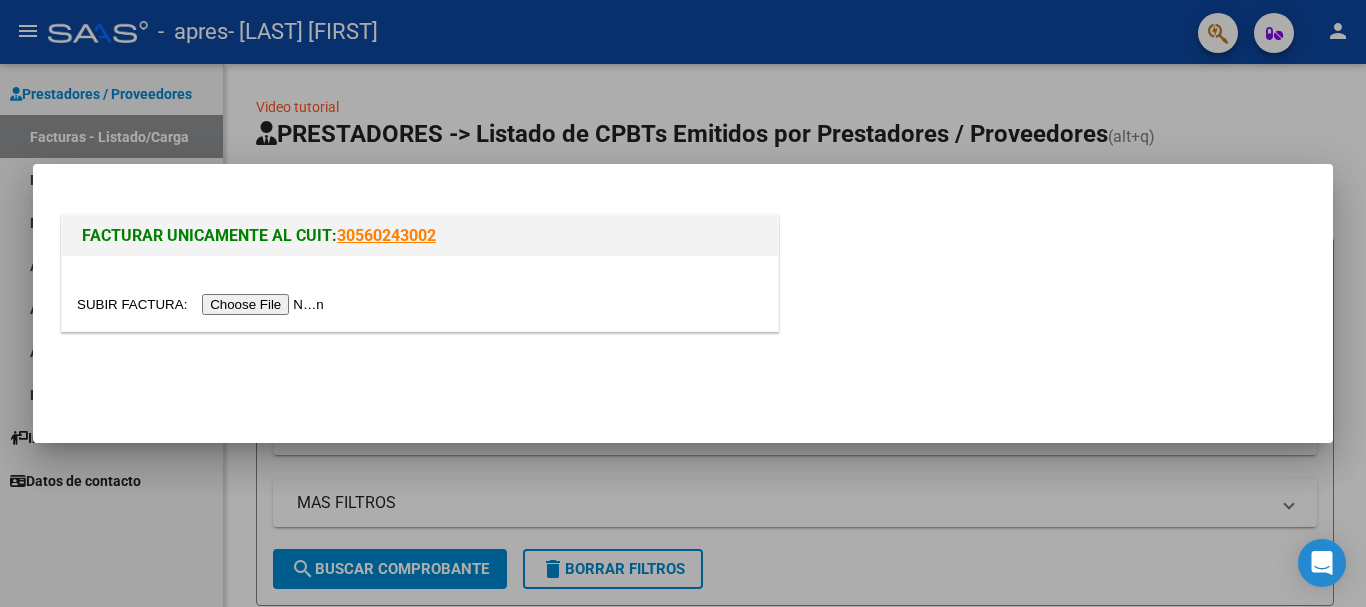 click at bounding box center [203, 304] 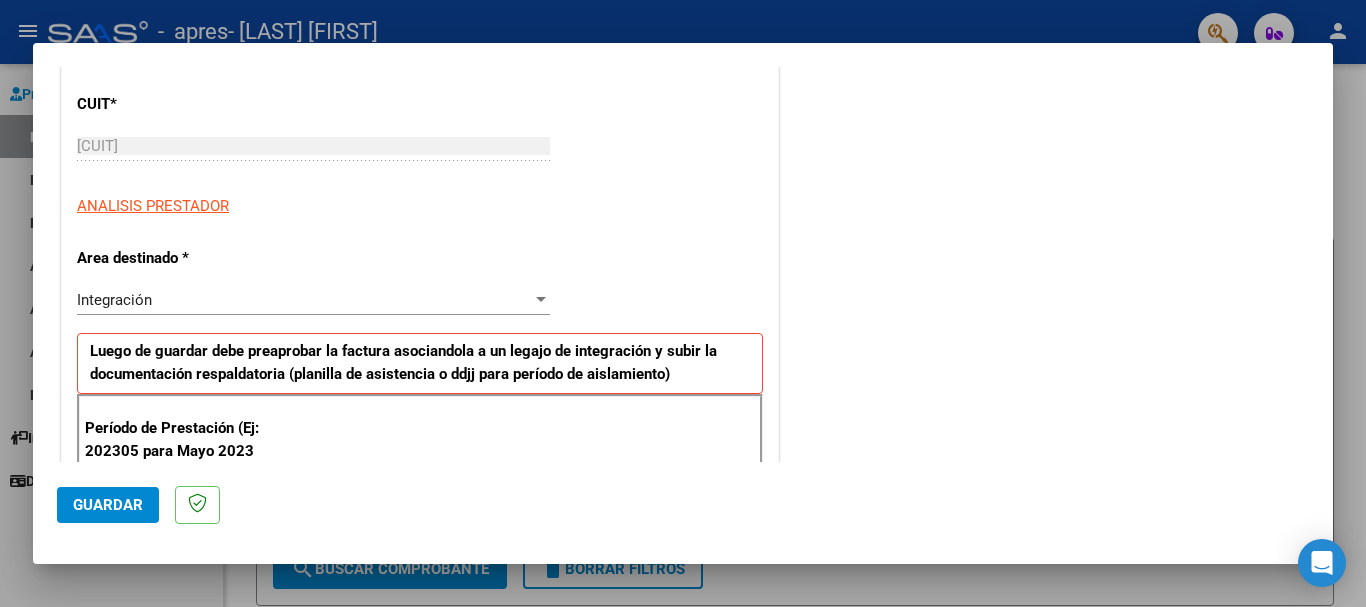 scroll, scrollTop: 268, scrollLeft: 0, axis: vertical 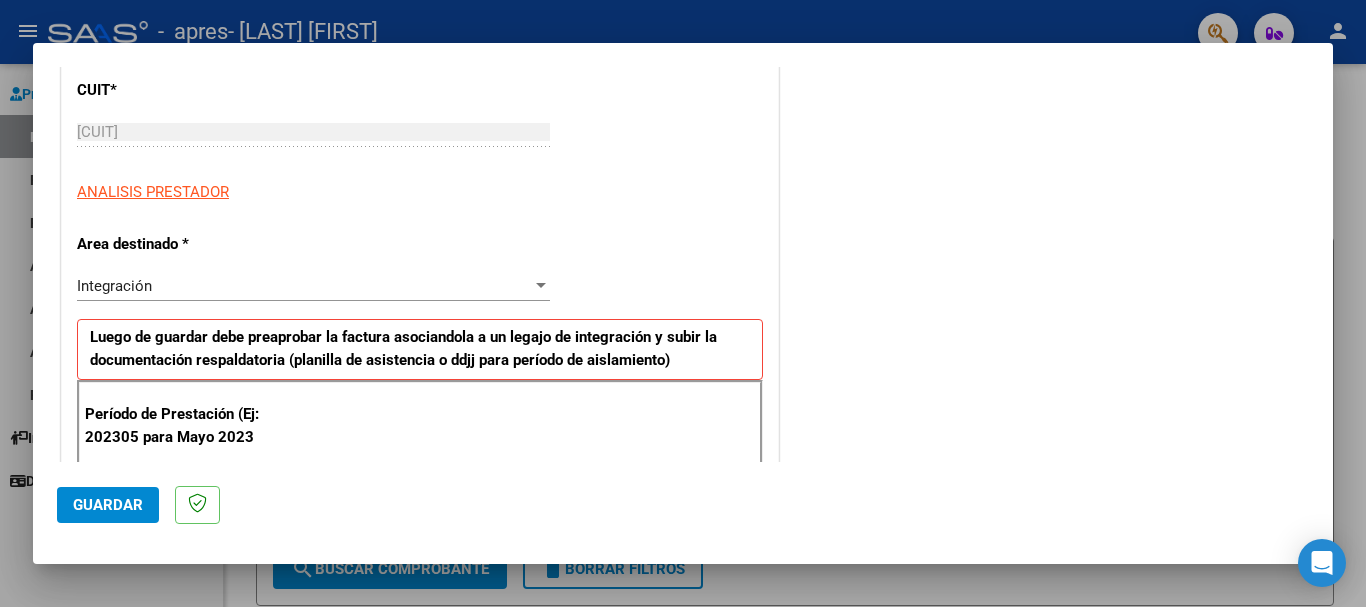click on "Integración" at bounding box center (304, 286) 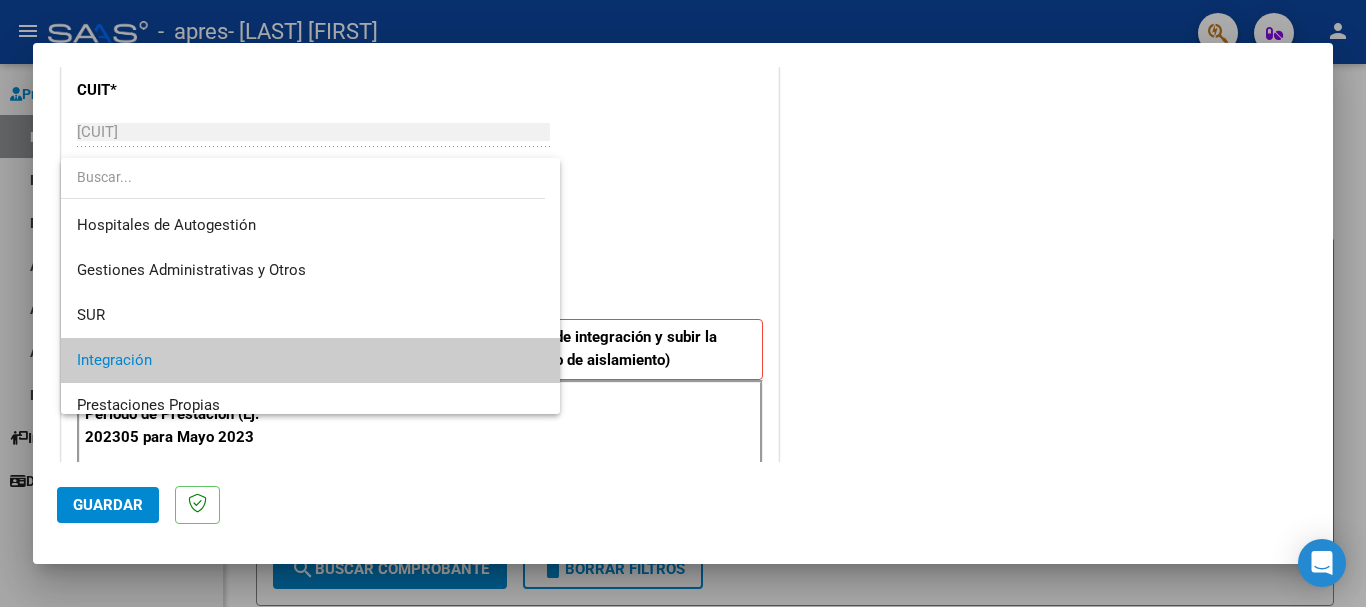 scroll, scrollTop: 75, scrollLeft: 0, axis: vertical 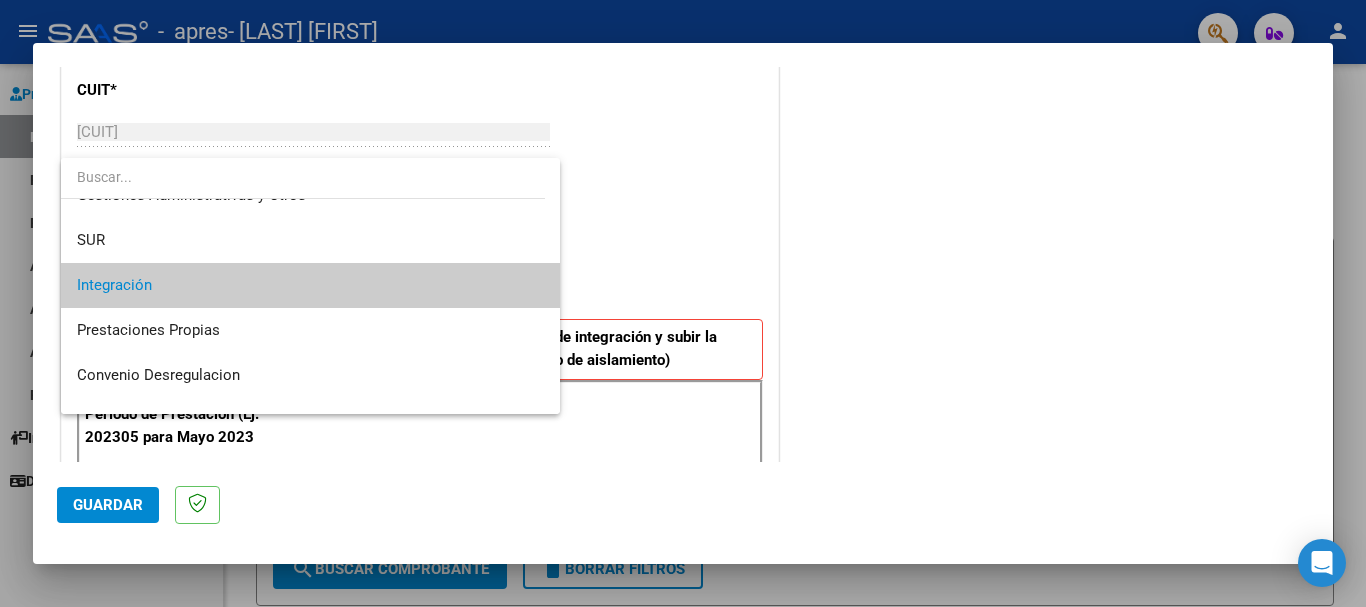 click on "Integración" at bounding box center (310, 285) 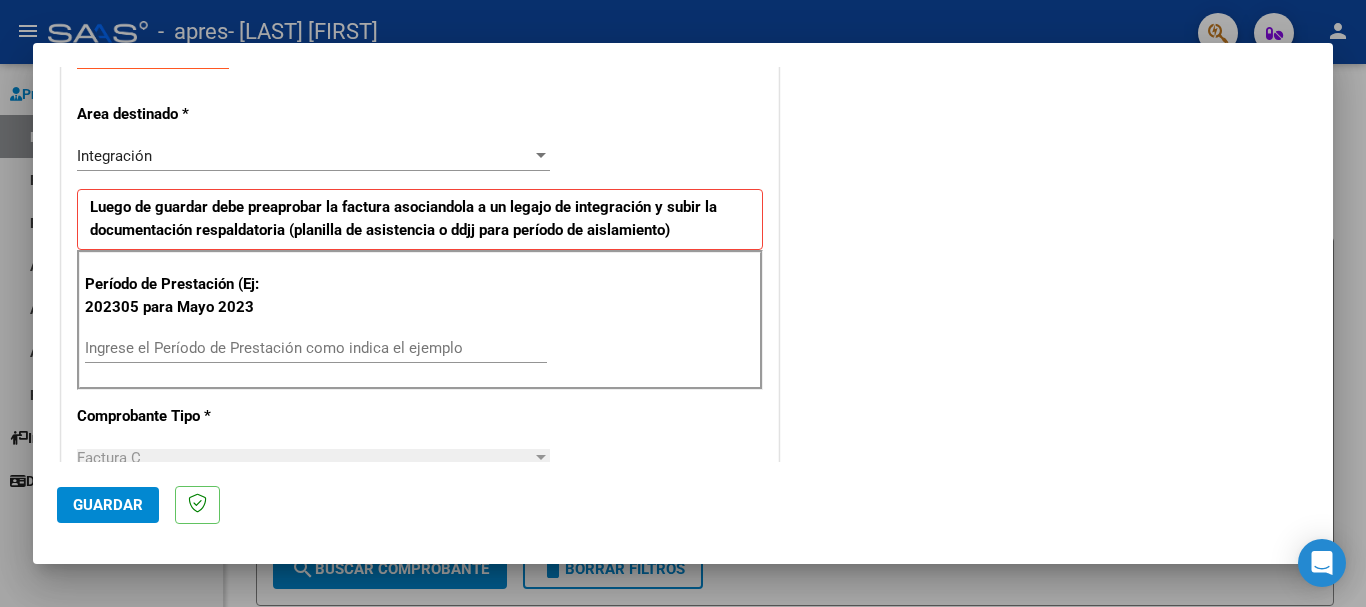 scroll, scrollTop: 436, scrollLeft: 0, axis: vertical 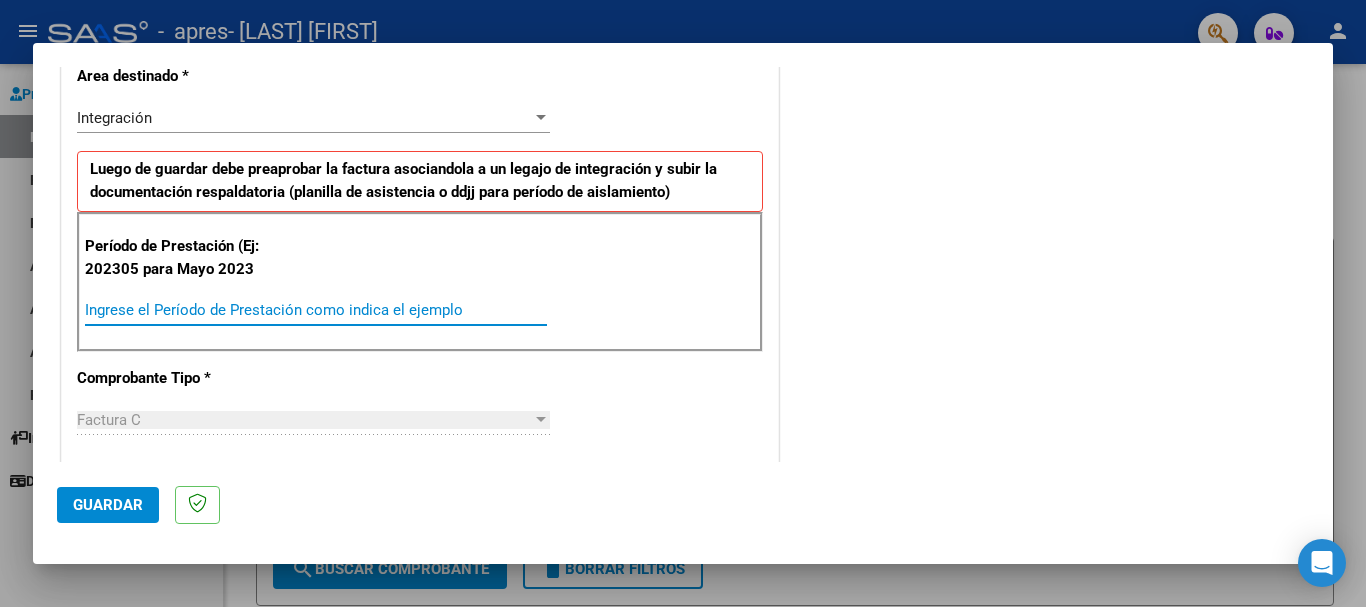 click on "Ingrese el Período de Prestación como indica el ejemplo" at bounding box center [316, 310] 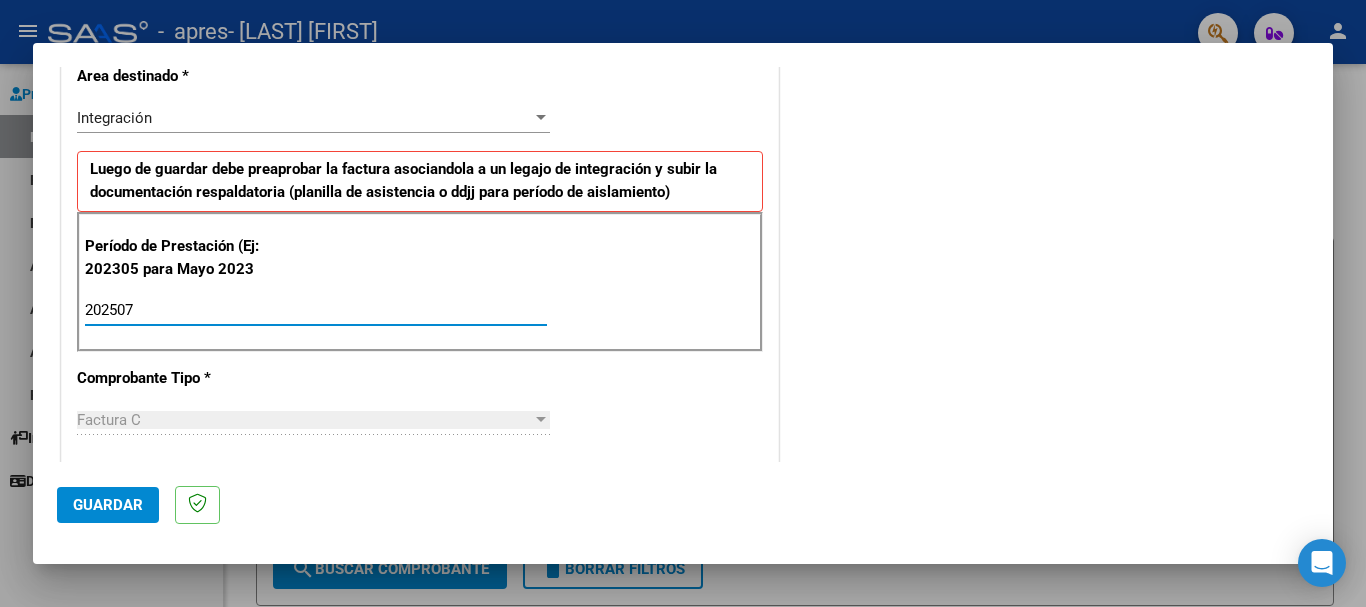 type on "202507" 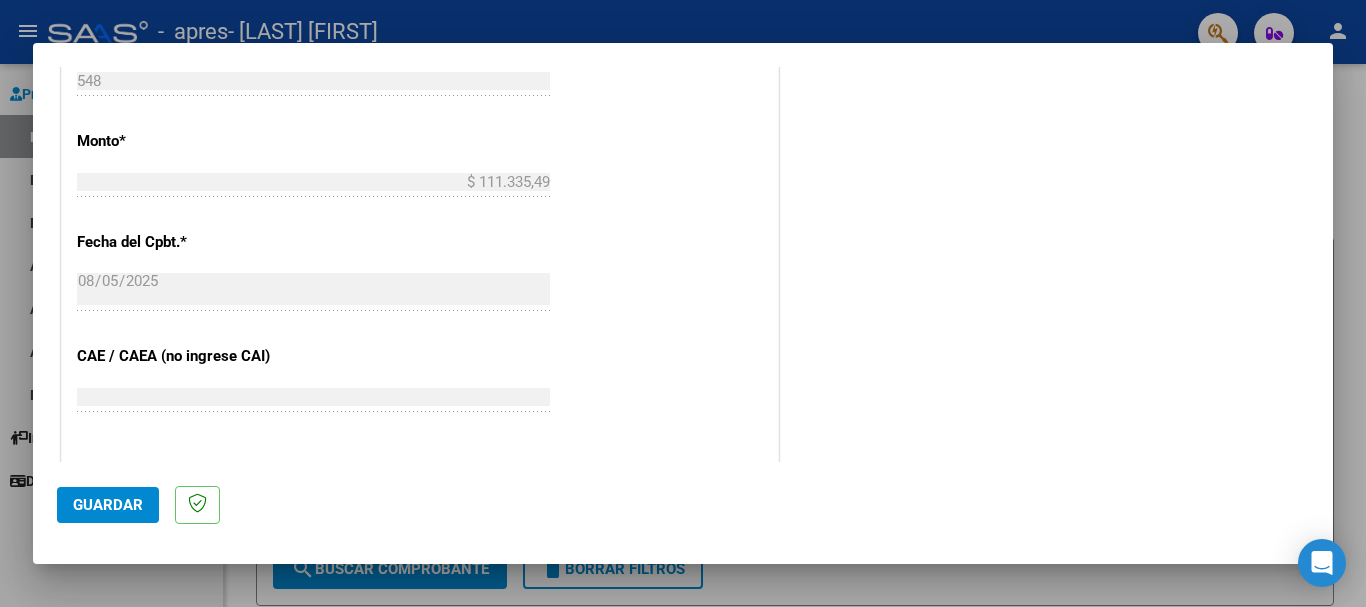 scroll, scrollTop: 939, scrollLeft: 0, axis: vertical 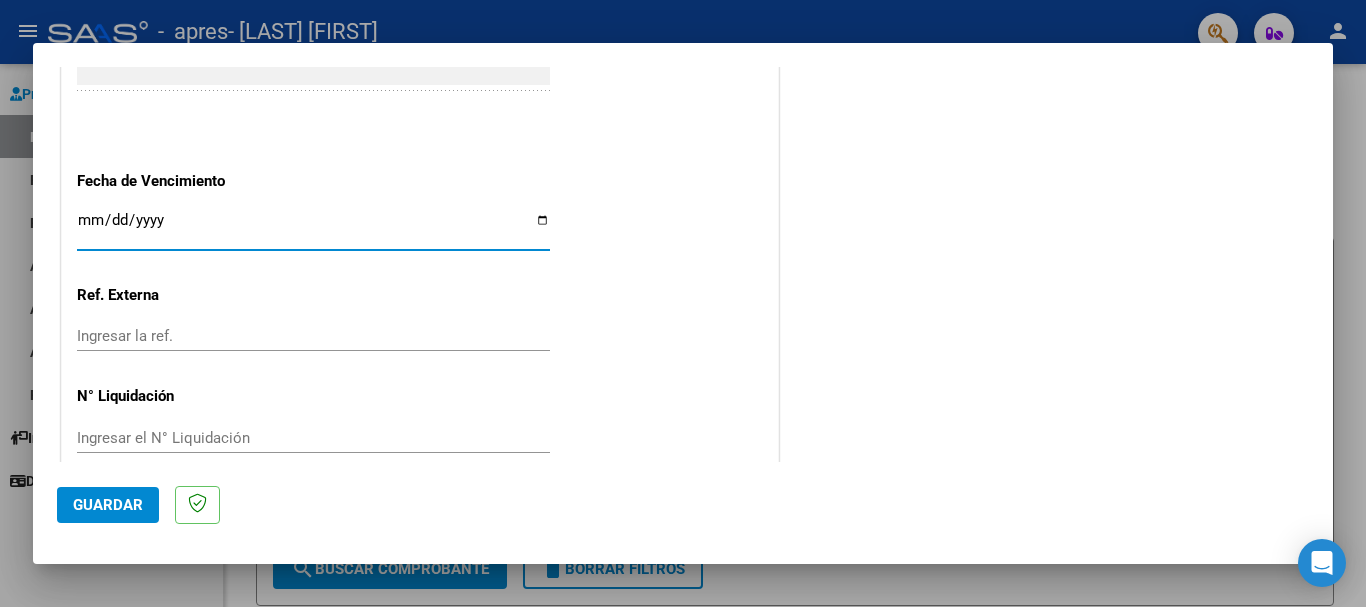 click on "Ingresar la fecha" at bounding box center [313, 228] 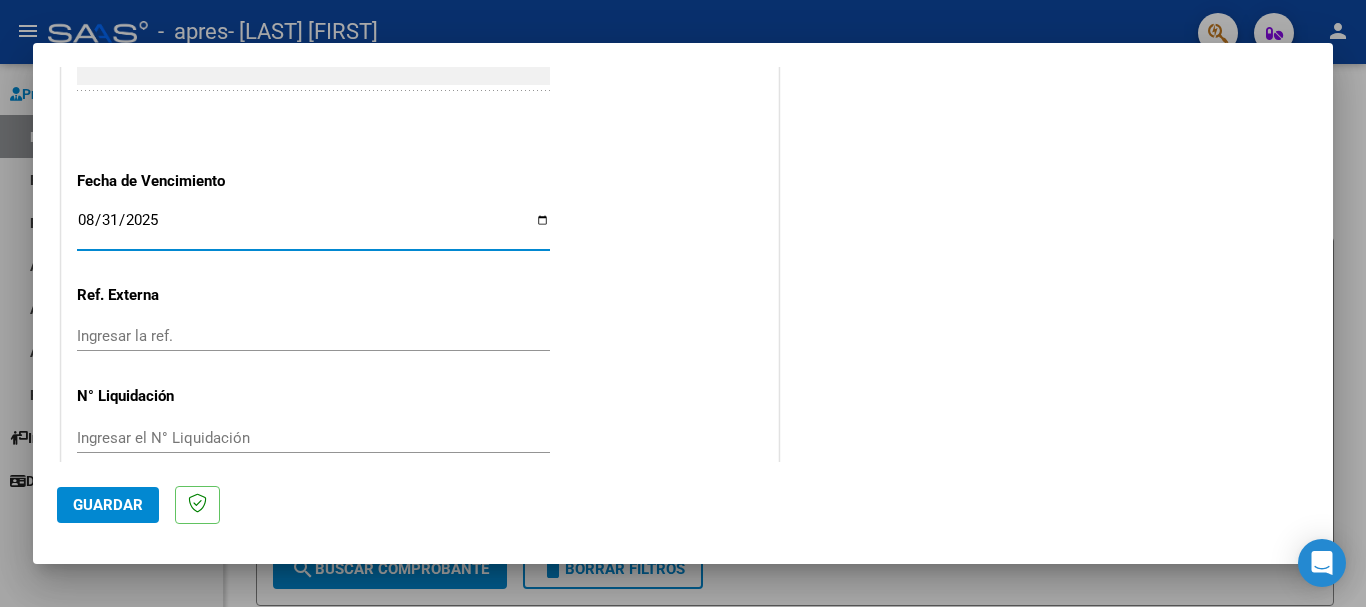 type on "2025-08-31" 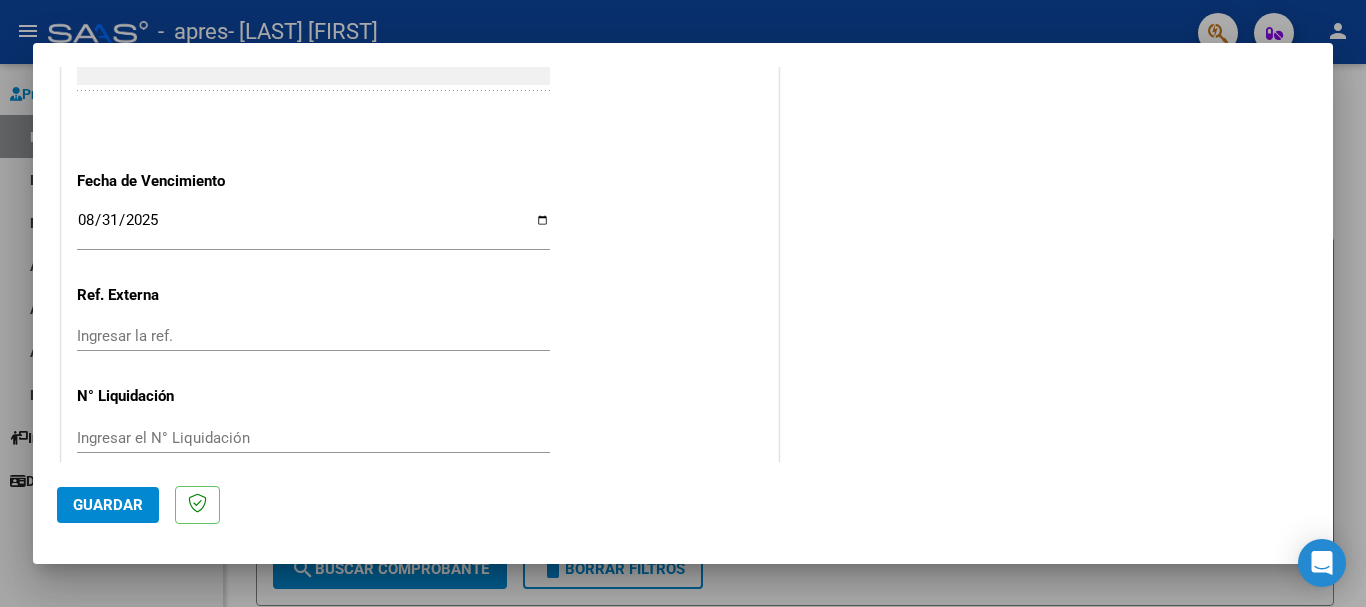 scroll, scrollTop: 1327, scrollLeft: 0, axis: vertical 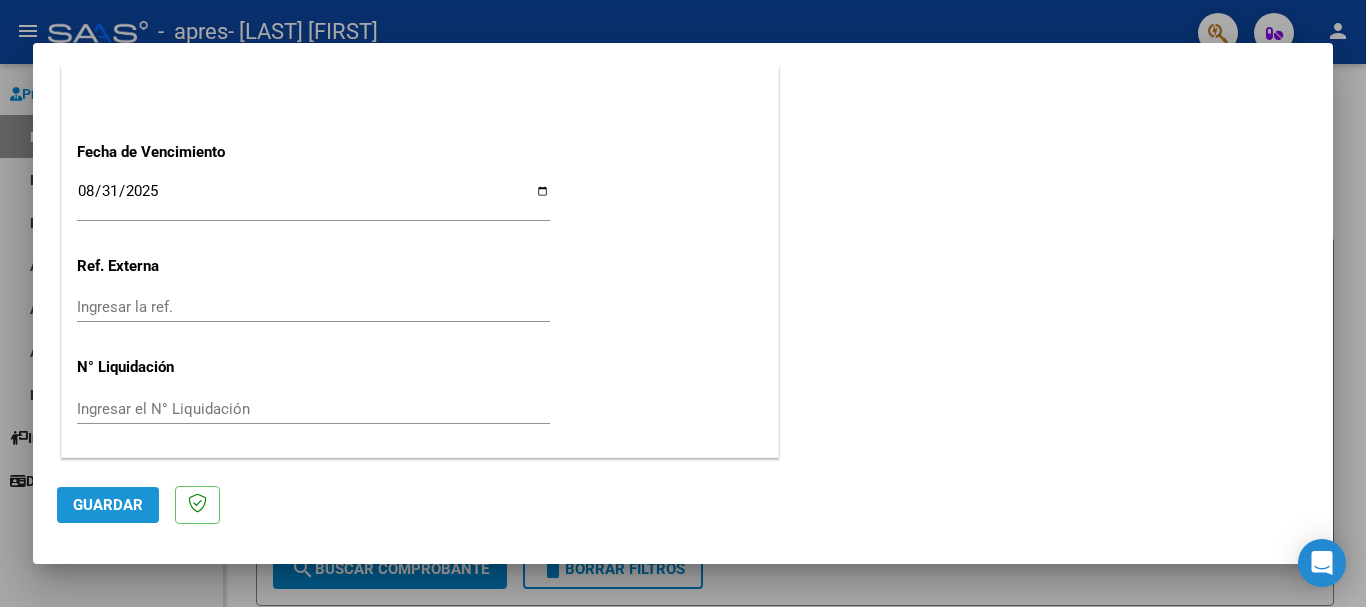 click on "Guardar" 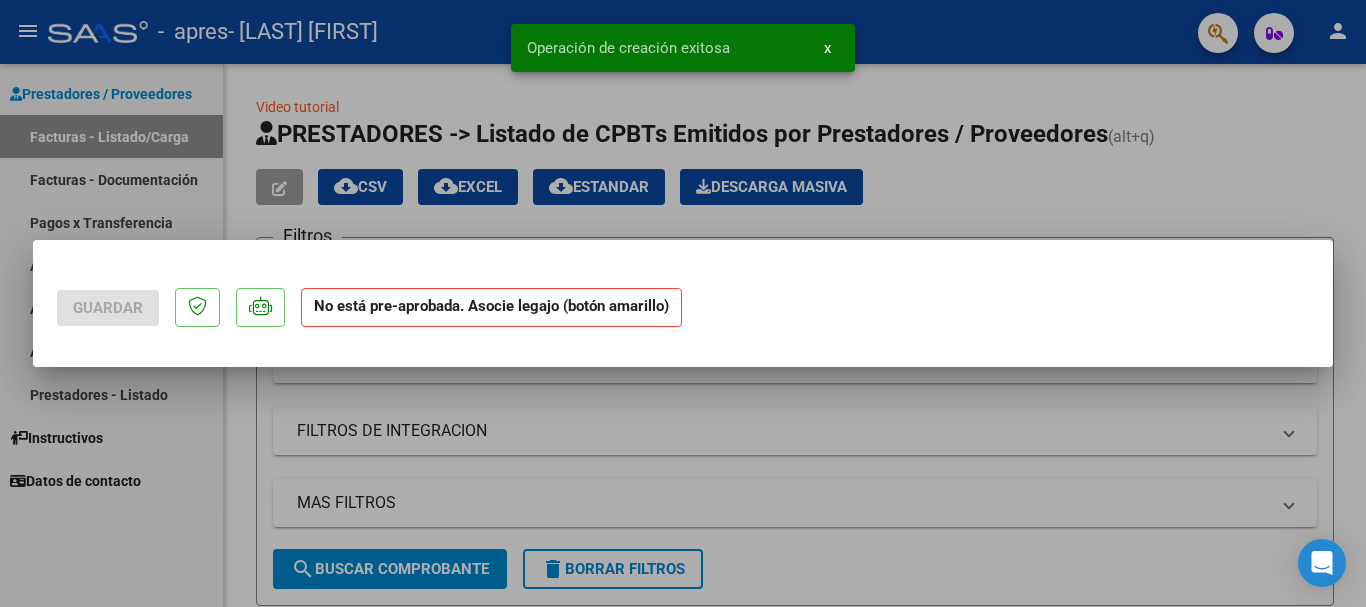 scroll, scrollTop: 0, scrollLeft: 0, axis: both 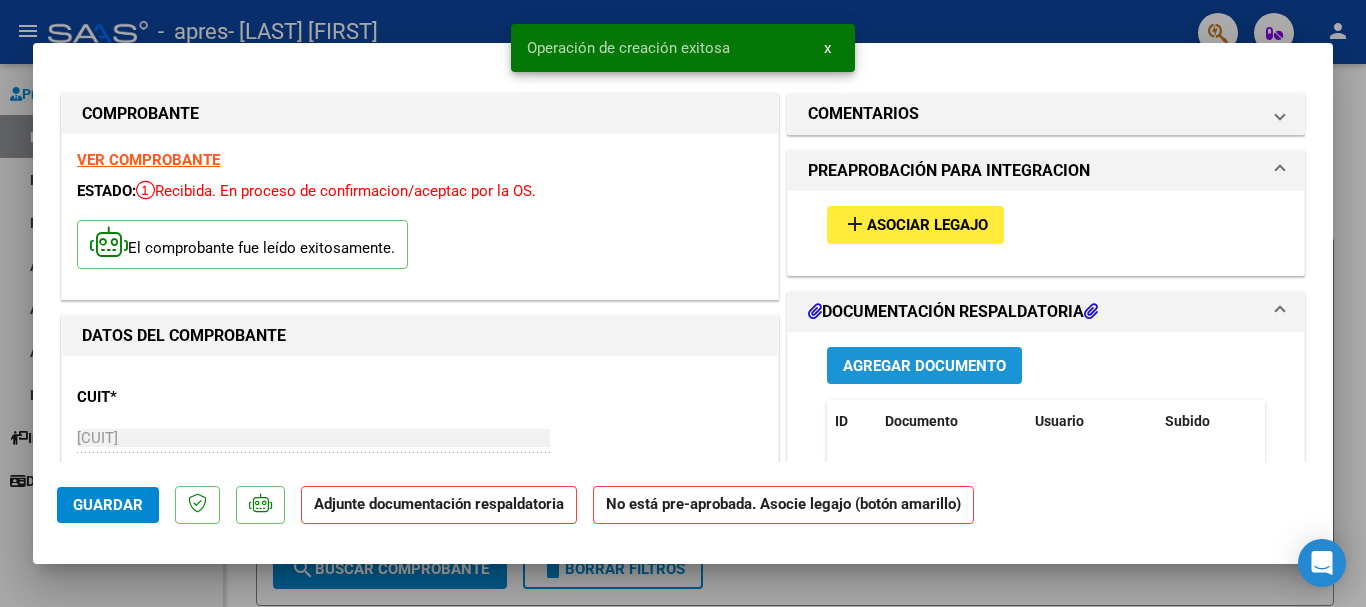 click on "Agregar Documento" at bounding box center (924, 366) 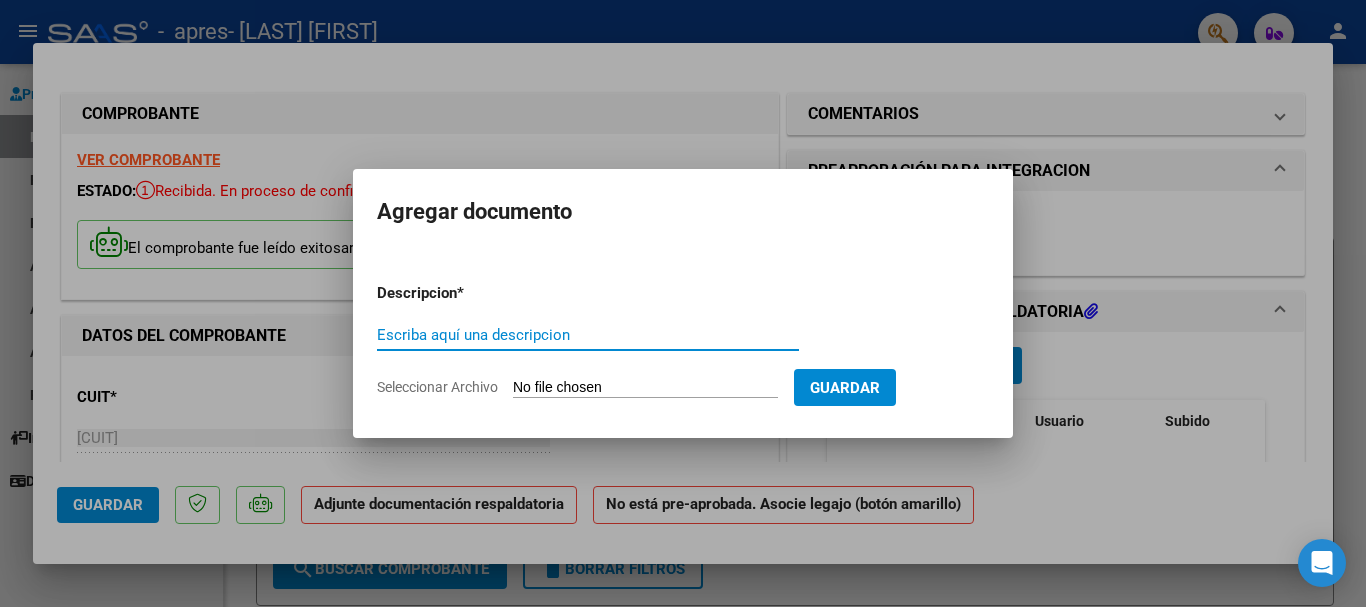click on "Escriba aquí una descripcion" at bounding box center (588, 335) 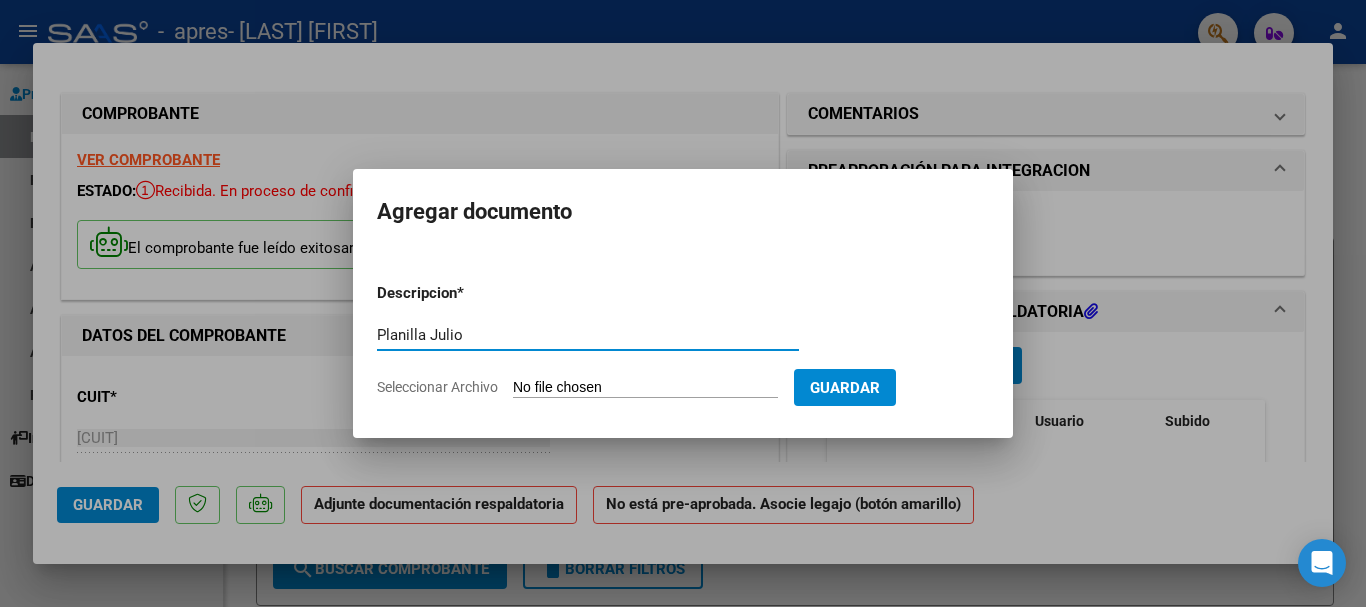 type on "Planilla Julio" 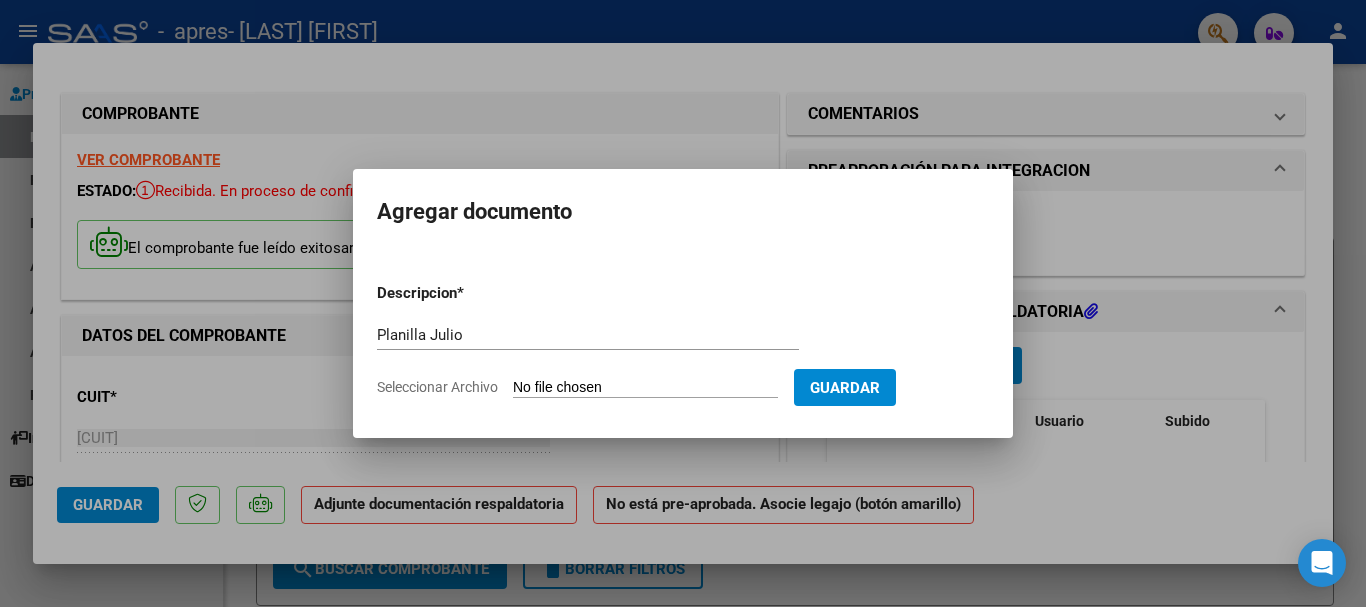 type on "C:\fakepath\Planilla Julio_[FIRST] [LAST].pdf" 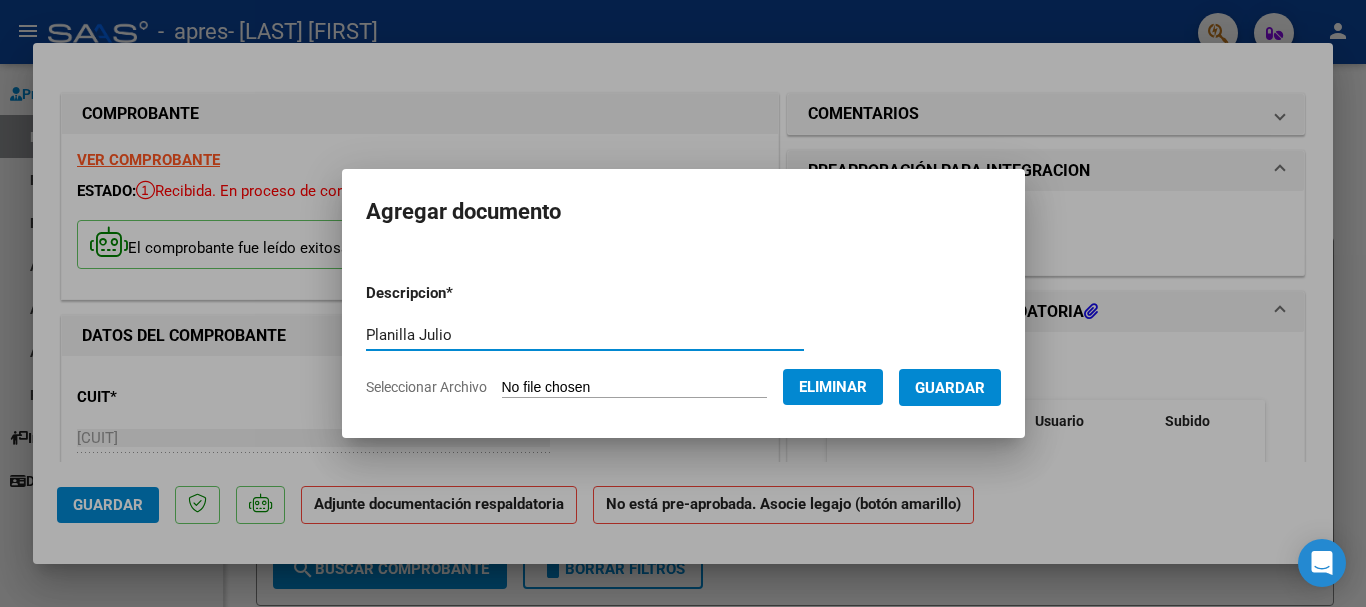 click on "Planilla Julio" at bounding box center (585, 335) 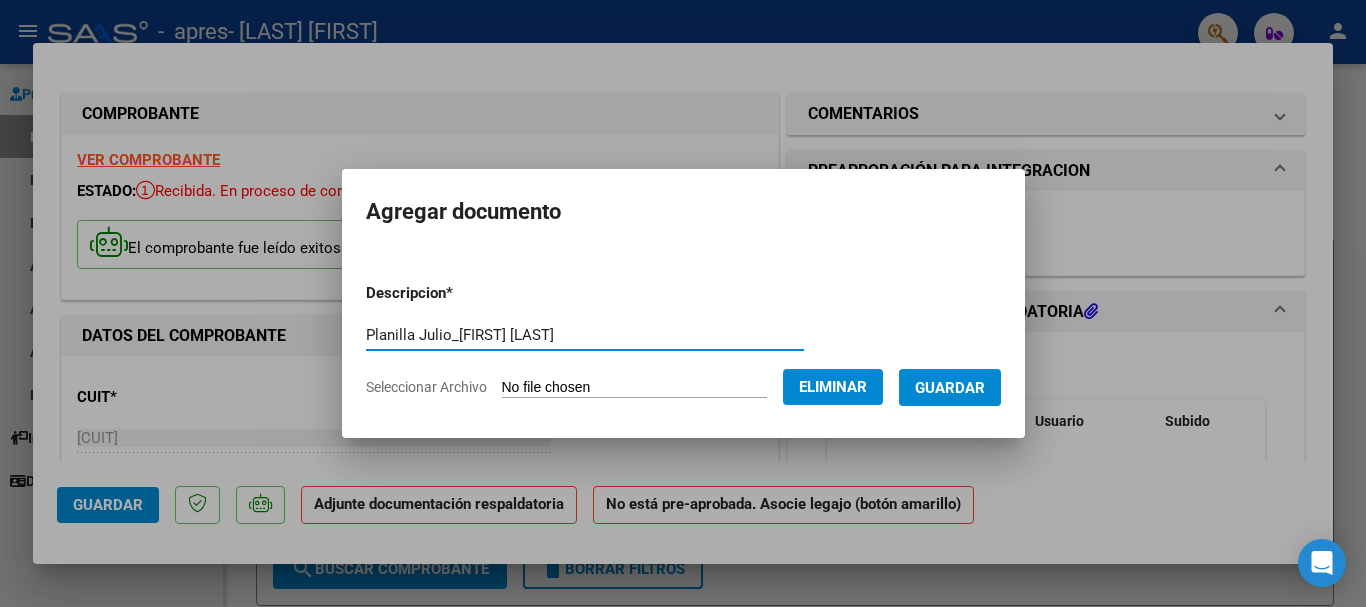 type on "Planilla Julio_[FIRST] [LAST]" 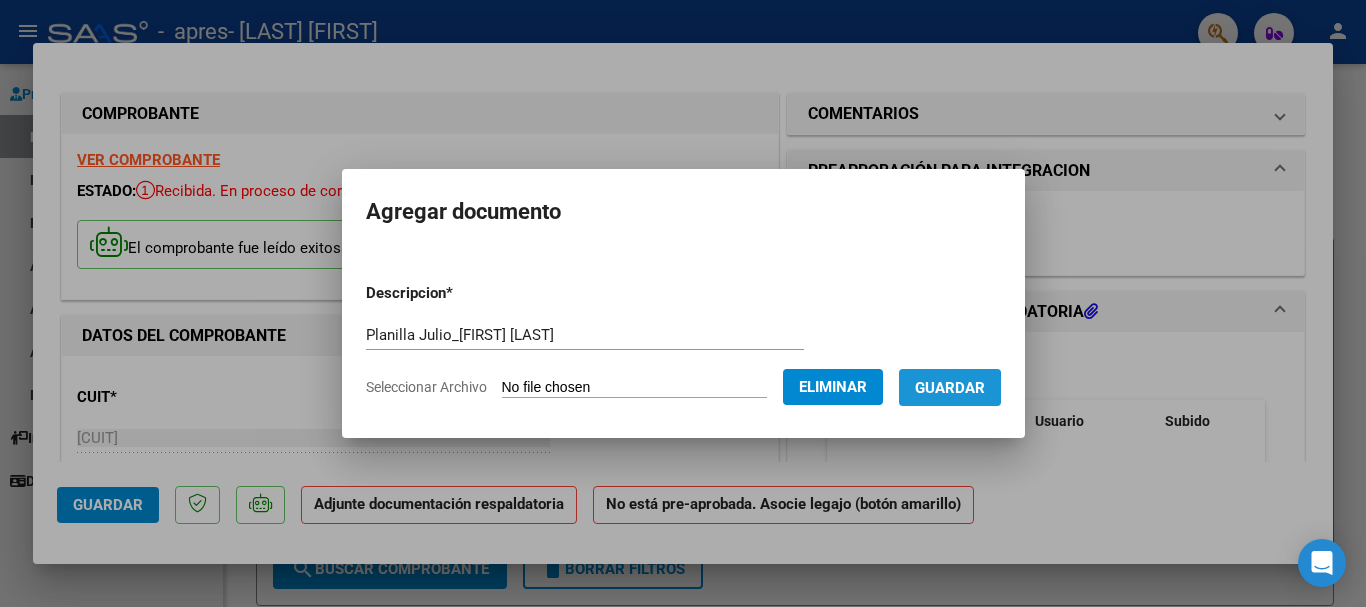 click on "Guardar" at bounding box center [950, 388] 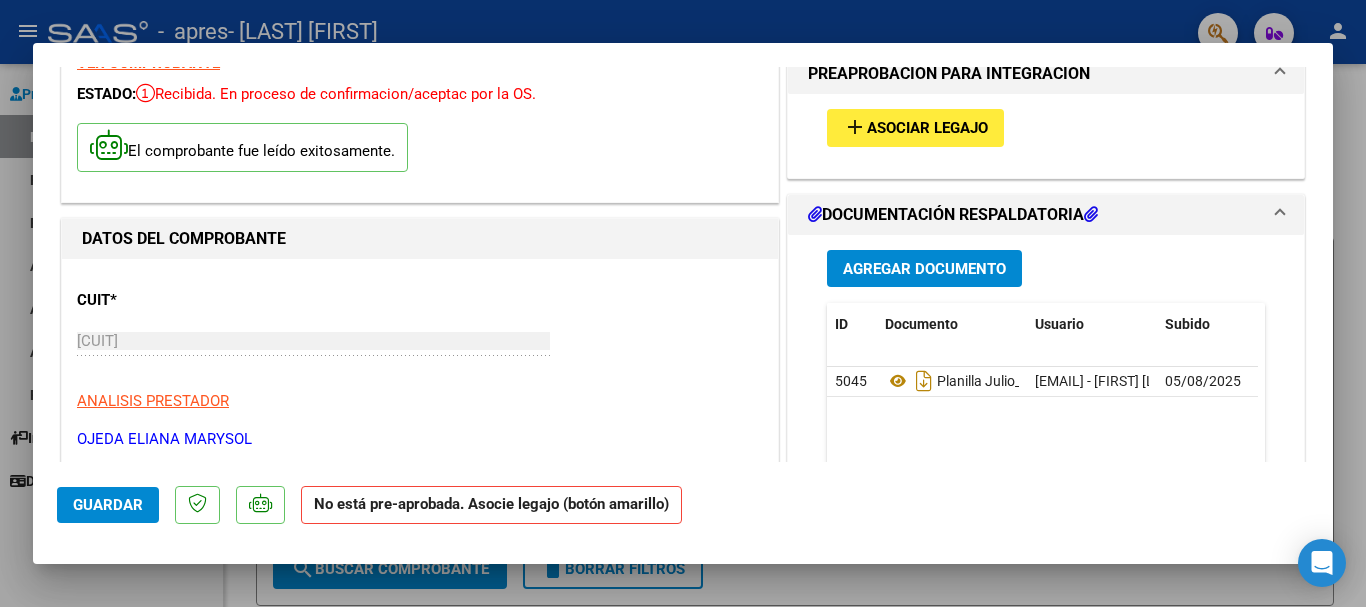 scroll, scrollTop: 0, scrollLeft: 0, axis: both 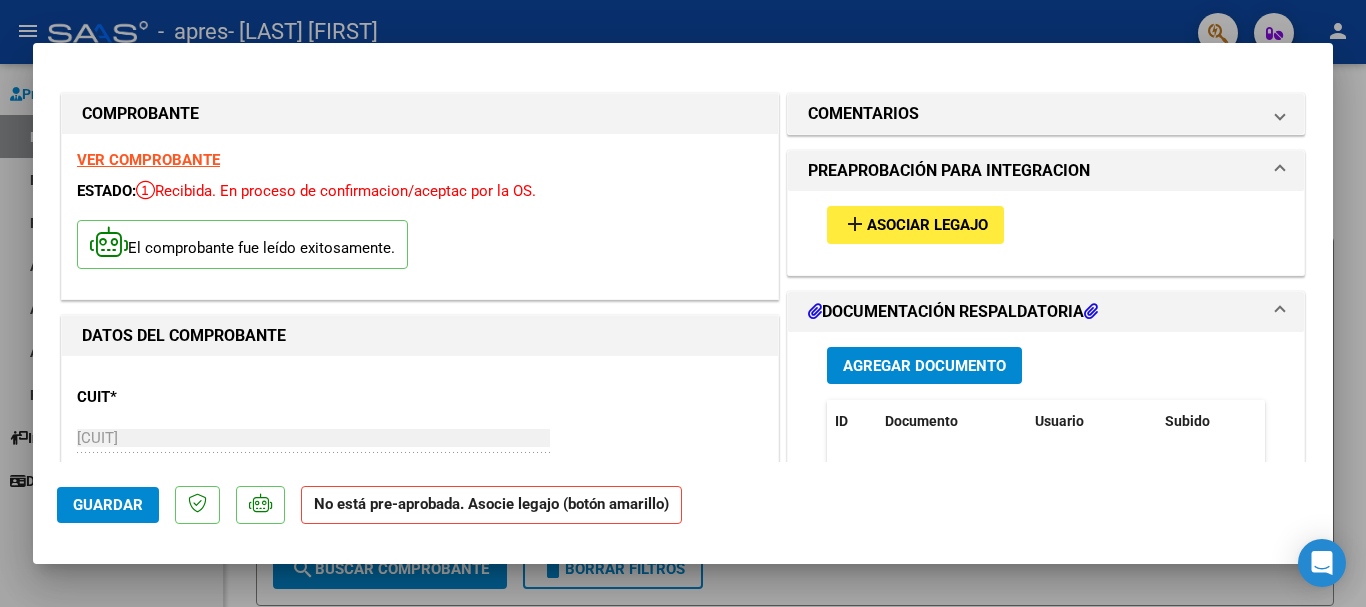 click on "Asociar Legajo" at bounding box center (927, 226) 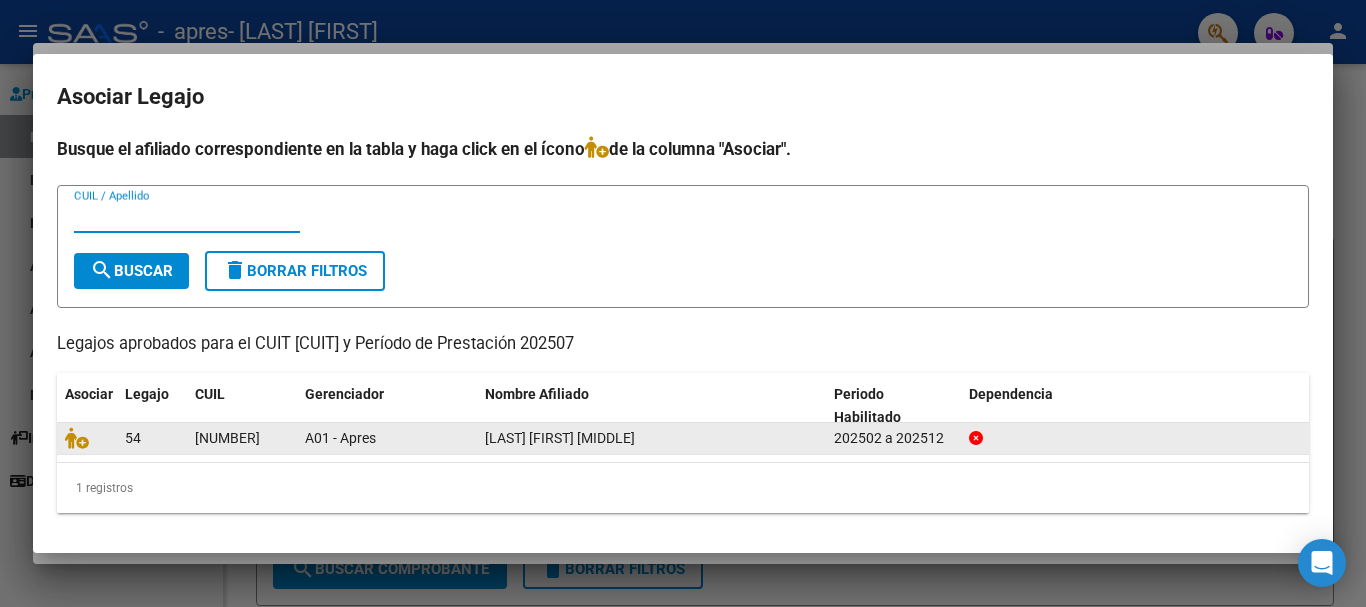 click on "[LAST] [FIRST] [MIDDLE]" 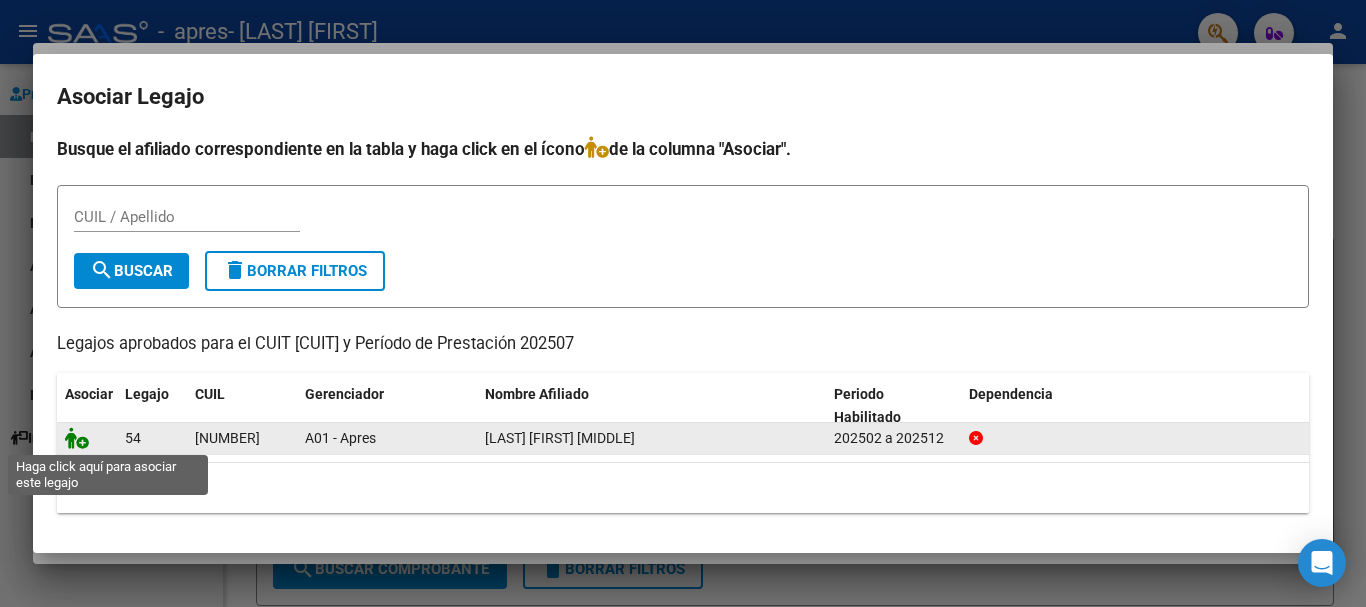 click 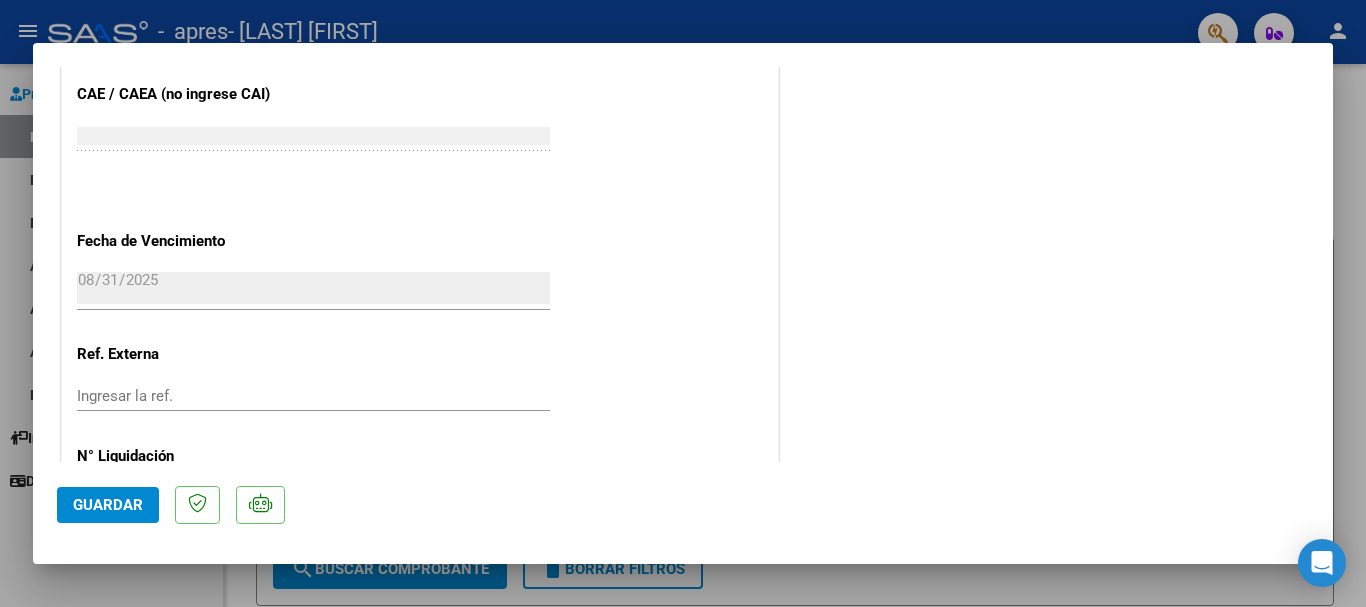 scroll, scrollTop: 1395, scrollLeft: 0, axis: vertical 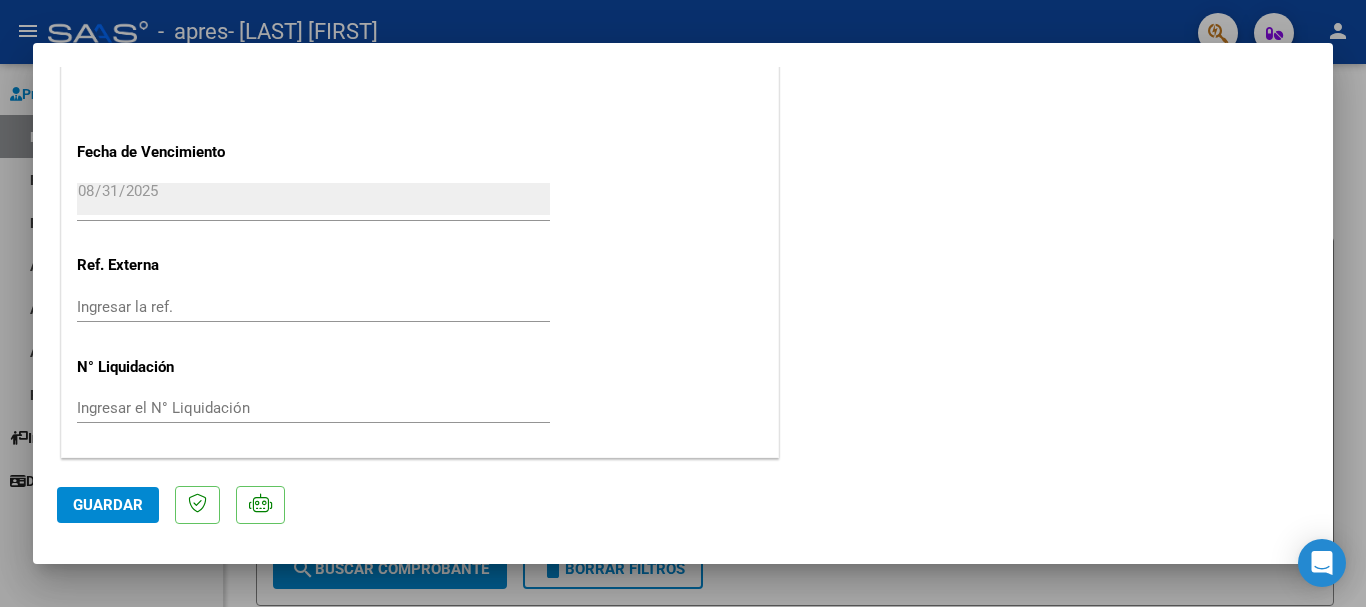 click on "Guardar" 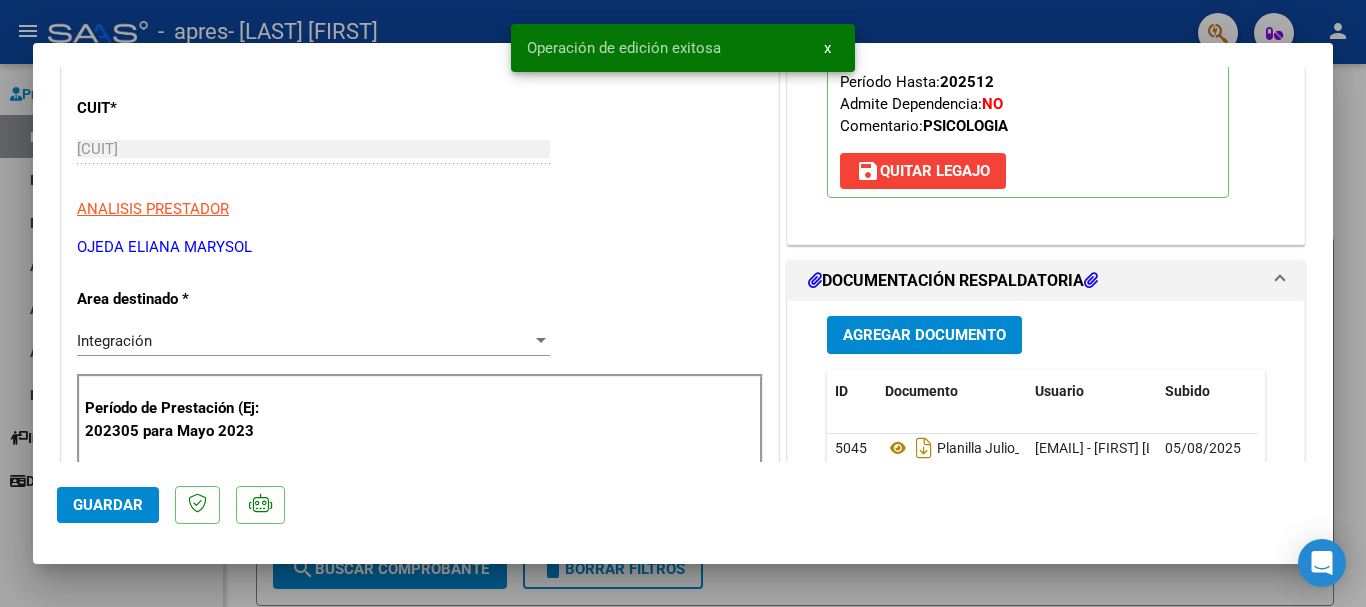 scroll, scrollTop: 0, scrollLeft: 0, axis: both 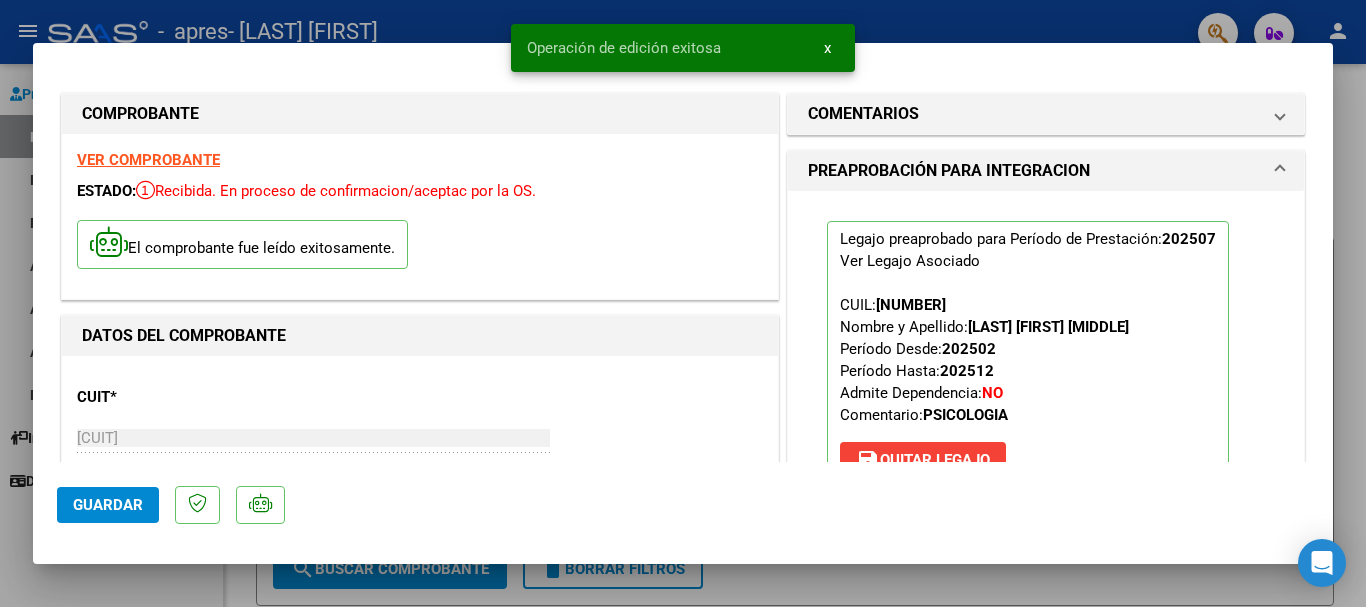 click at bounding box center [683, 303] 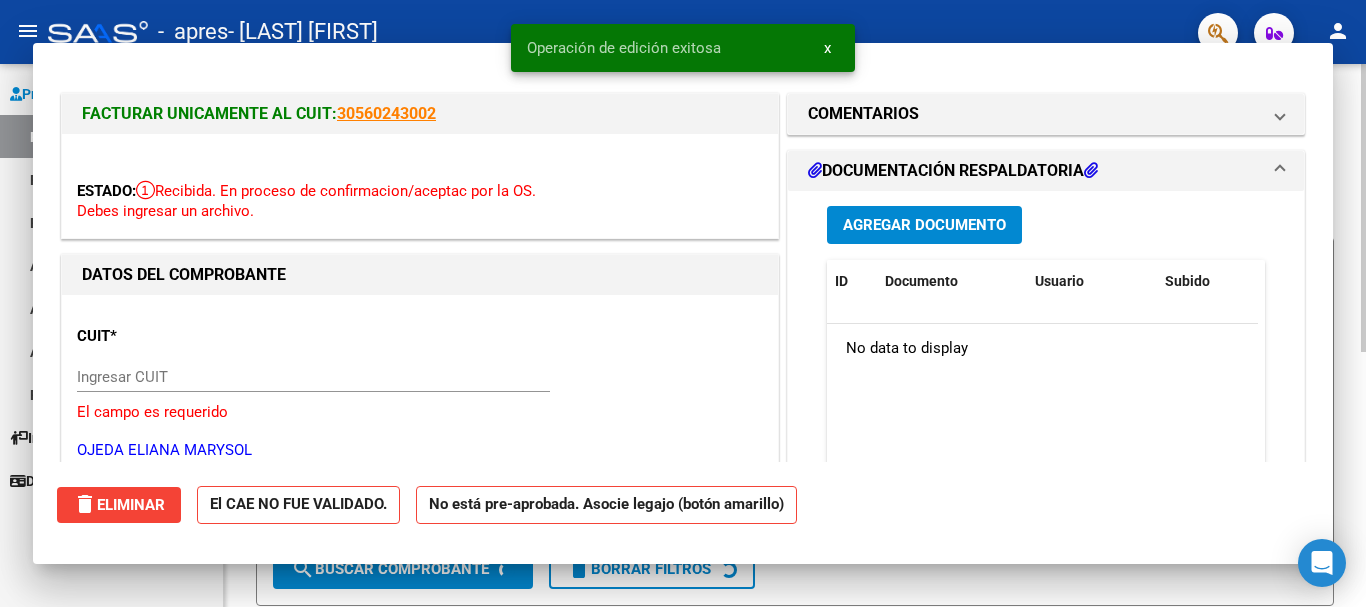 click on "Video tutorial   PRESTADORES -> Listado de CPBTs Emitidos por Prestadores / Proveedores (alt+q)
cloud_download  CSV  cloud_download  EXCEL  cloud_download  Estandar   Descarga Masiva
Filtros Id Area Area Todos Confirmado   Mostrar totalizadores   FILTROS DEL COMPROBANTE  Comprobante Tipo Comprobante Tipo Start date – End date Fec. Comprobante Desde / Hasta Días Emisión Desde(cant. días) Días Emisión Hasta(cant. días) CUIT / Razón Social Pto. Venta Nro. Comprobante Código SSS CAE Válido CAE Válido Todos Cargado Módulo Hosp. Todos Tiene facturacion Apócrifa Hospital Refes  FILTROS DE INTEGRACION  Período De Prestación Campos del Archivo de Rendición Devuelto x SSS (dr_envio) Todos Rendido x SSS (dr_envio) Tipo de Registro Tipo de Registro Período Presentación Período Presentación Campos del Legajo Asociado (preaprobación) Afiliado Legajo (cuil/nombre) Todos Solo facturas preaprobadas  MAS FILTROS  Todos Con Doc. Respaldatoria Todos Con Trazabilidad Todos Asociado a Expediente Sur –" 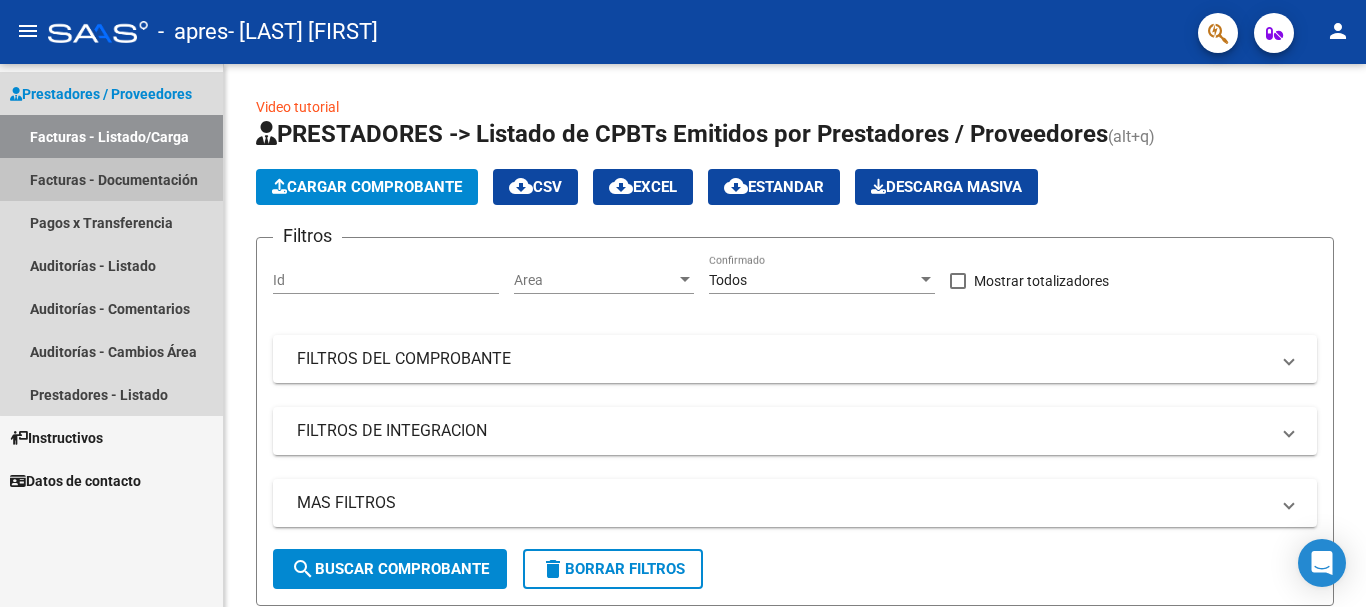 click on "Facturas - Documentación" at bounding box center (111, 179) 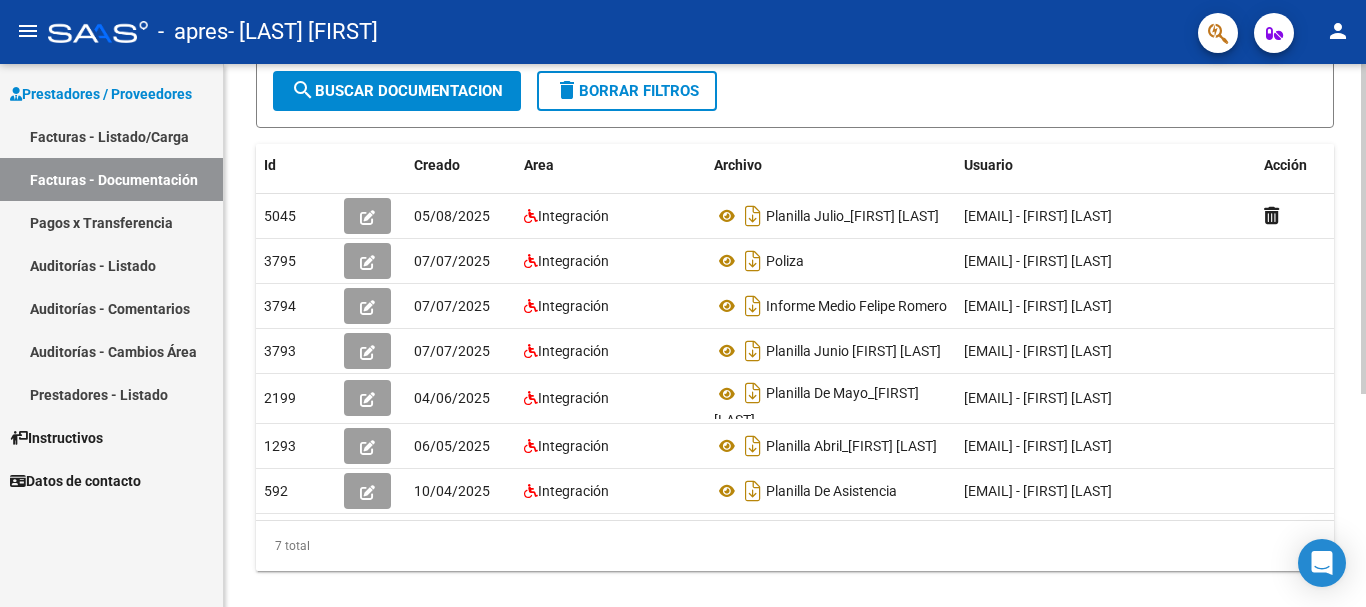 scroll, scrollTop: 271, scrollLeft: 0, axis: vertical 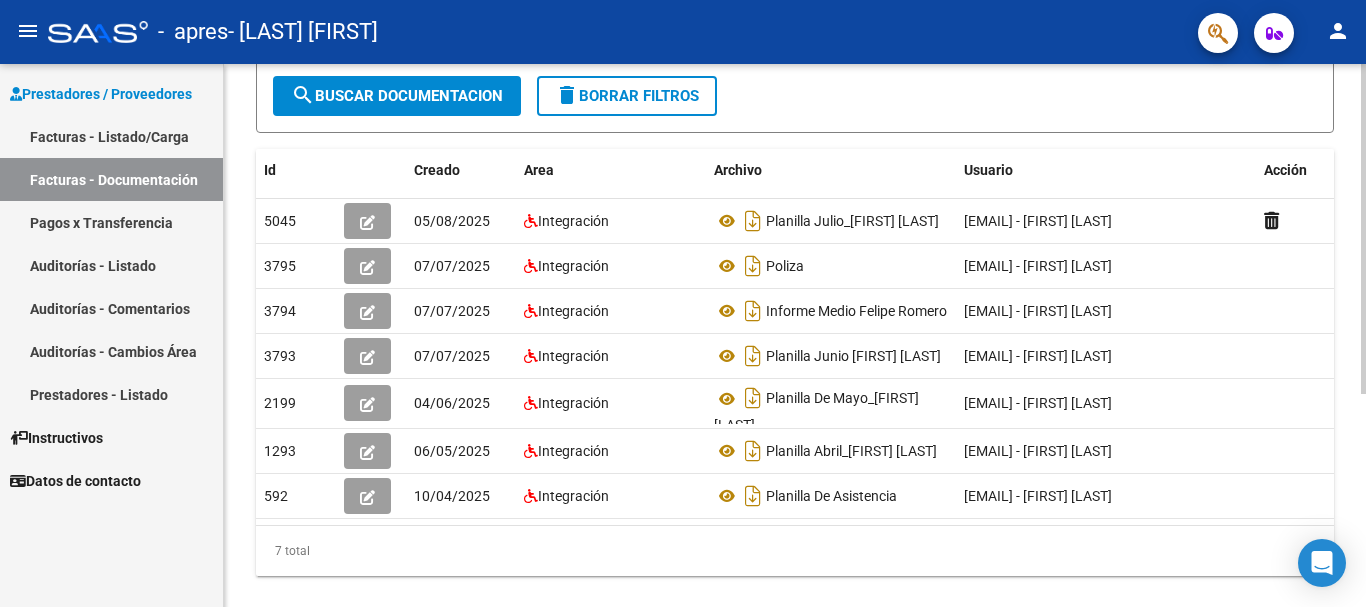 click on "Id Creado Area Archivo Usuario Acción 5045
05/08/2025 Integración Planilla Julio_[FIRST] [LAST]  [EMAIL] -   [FIRST] [LAST]  3795
07/07/2025 Integración Poliza  [EMAIL] -   [FIRST] [LAST]  3794
07/07/2025 Integración Informe Medio [FIRST] [LAST]  [EMAIL] -   [FIRST] [LAST]  3793
07/07/2025 Integración Planilla Junio [FIRST] [LAST]  [EMAIL] -   [FIRST] [LAST]  2199
04/06/2025 Integración Planilla De Mayo_[FIRST] [LAST]  [EMAIL] -   [FIRST] [LAST]  1293
06/05/2025 Integración Planilla Abril_[FIRST] [LAST]  [EMAIL] -   [FIRST] [LAST]" 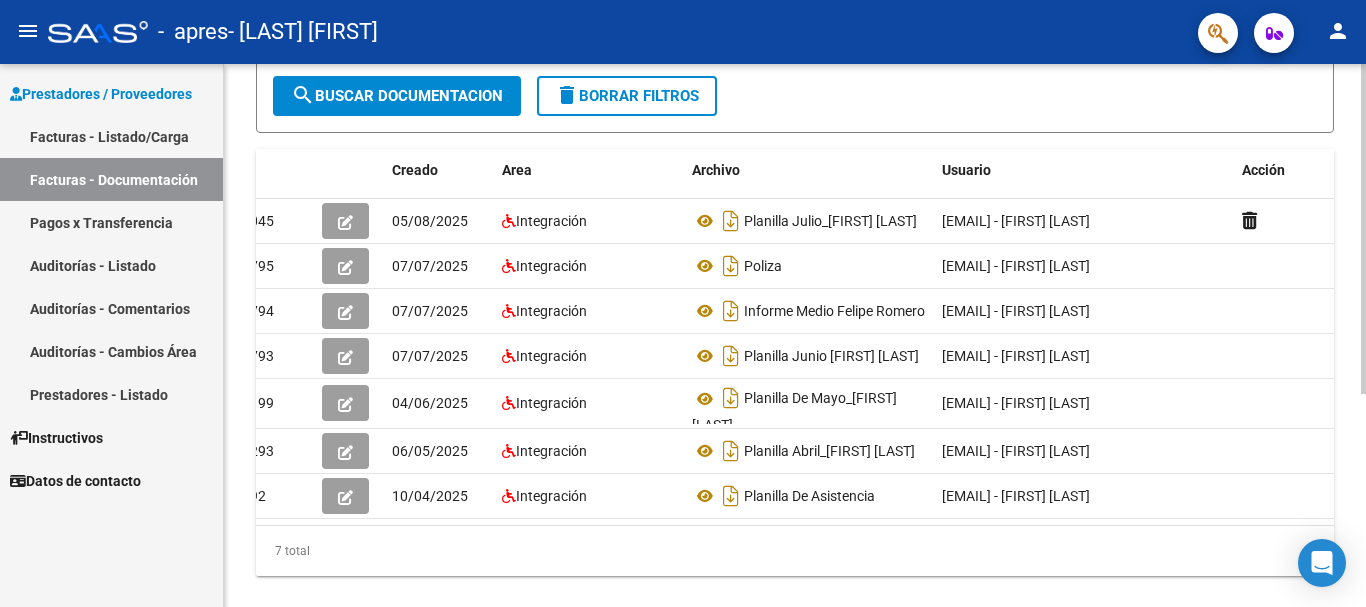 scroll, scrollTop: 0, scrollLeft: 0, axis: both 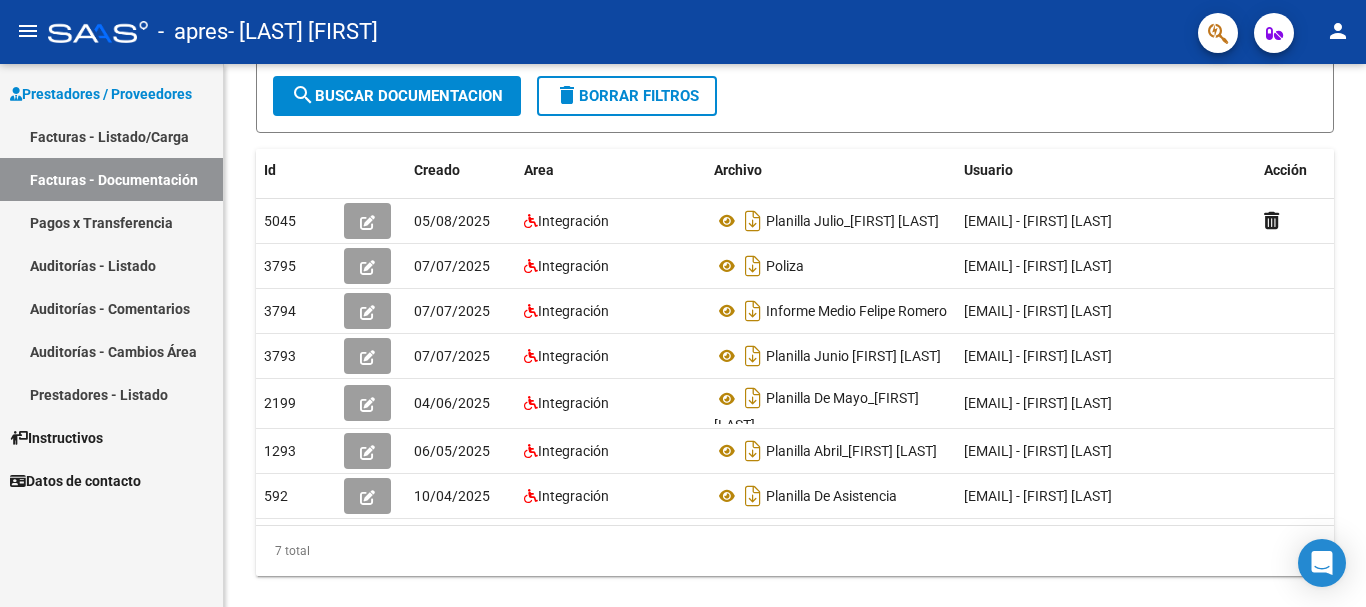 click on "Facturas - Listado/Carga" at bounding box center (111, 136) 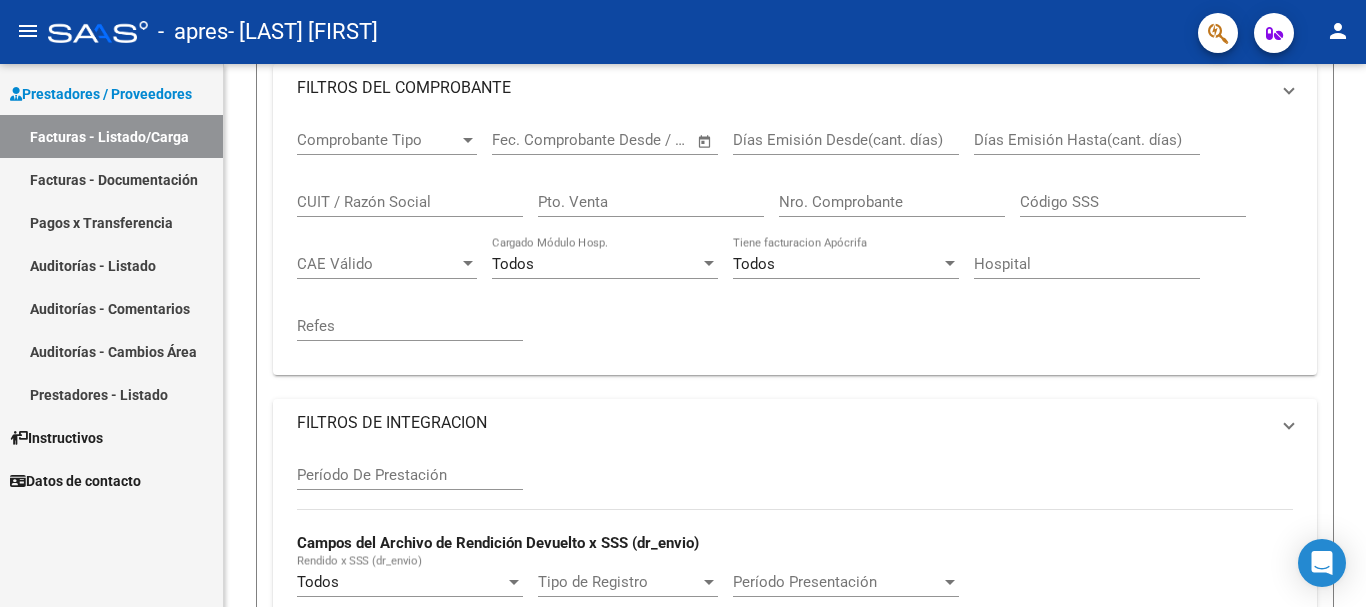 scroll, scrollTop: 271, scrollLeft: 0, axis: vertical 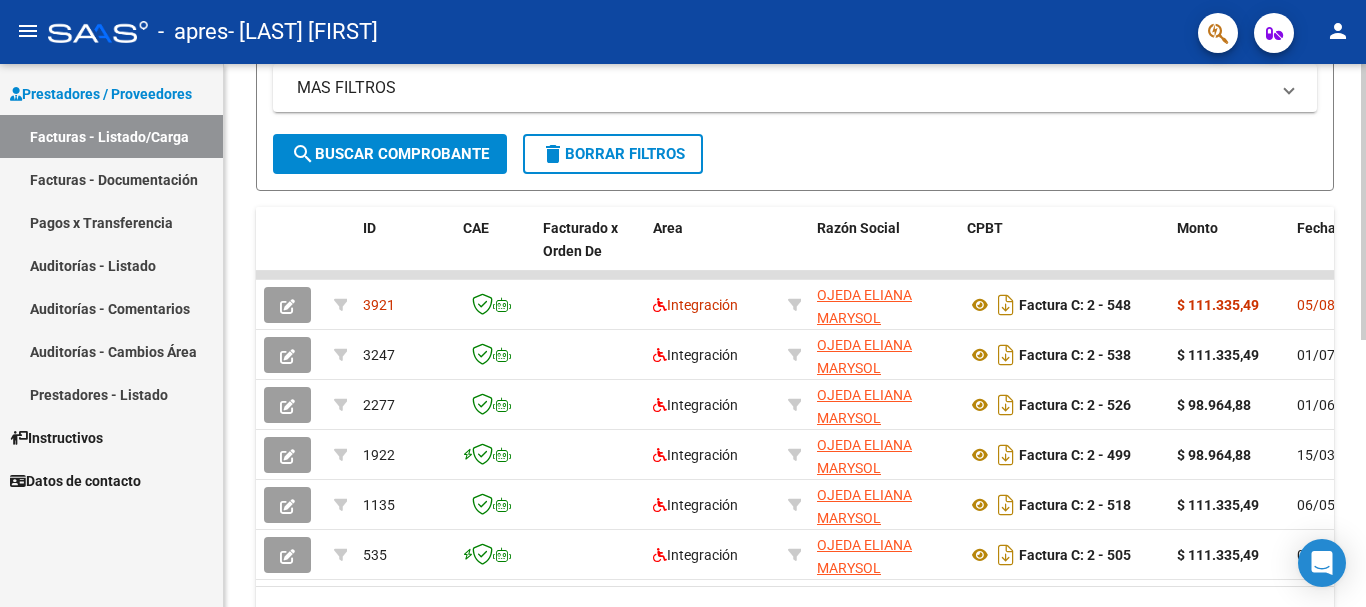 click on "Video tutorial   PRESTADORES -> Listado de CPBTs Emitidos por Prestadores / Proveedores (alt+q)   Cargar Comprobante
cloud_download  CSV  cloud_download  EXCEL  cloud_download  Estandar   Descarga Masiva
Filtros Id Area Area Todos Confirmado   Mostrar totalizadores   FILTROS DEL COMPROBANTE  Comprobante Tipo Comprobante Tipo Start date – End date Fec. Comprobante Desde / Hasta Días Emisión Desde(cant. días) Días Emisión Hasta(cant. días) CUIT / Razón Social Pto. Venta Nro. Comprobante Código SSS CAE Válido CAE Válido Todos Cargado Módulo Hosp. Todos Tiene facturacion Apócrifa Hospital Refes  FILTROS DE INTEGRACION  Período De Prestación Campos del Archivo de Rendición Devuelto x SSS (dr_envio) Todos Rendido x SSS (dr_envio) Tipo de Registro Tipo de Registro Período Presentación Período Presentación Campos del Legajo Asociado (preaprobación) Afiliado Legajo (cuil/nombre) Todos Solo facturas preaprobadas  MAS FILTROS  Todos Con Doc. Respaldatoria Todos Con Trazabilidad Todos – – 0" 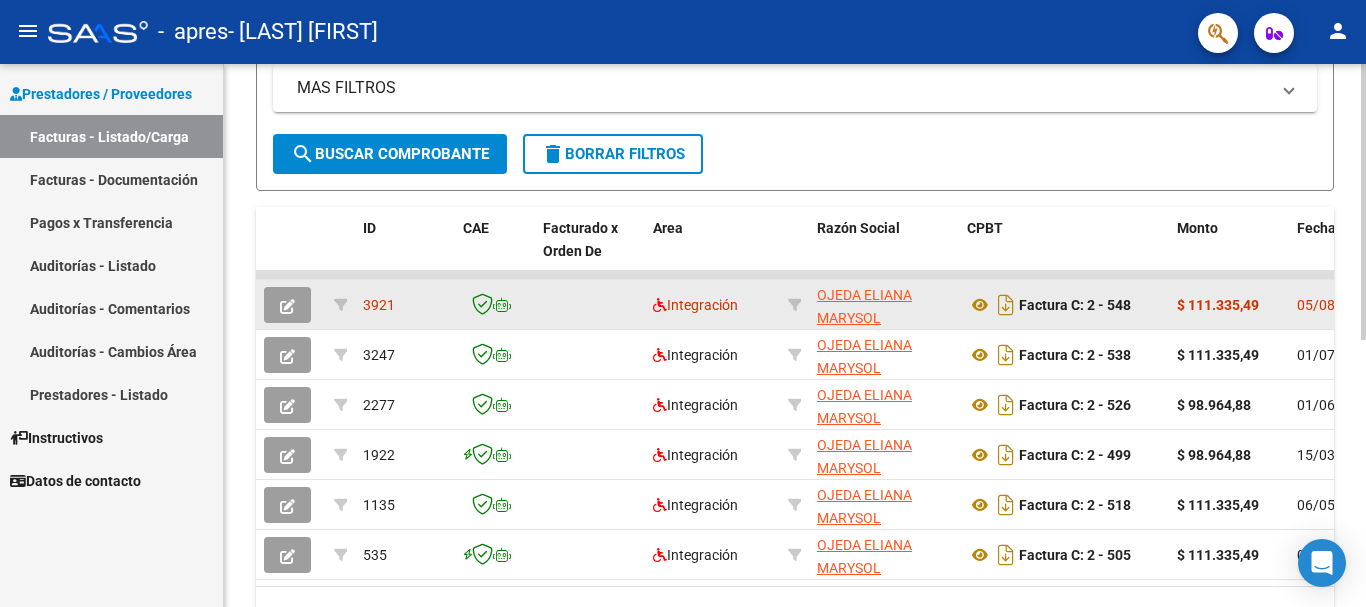 scroll, scrollTop: 413, scrollLeft: 0, axis: vertical 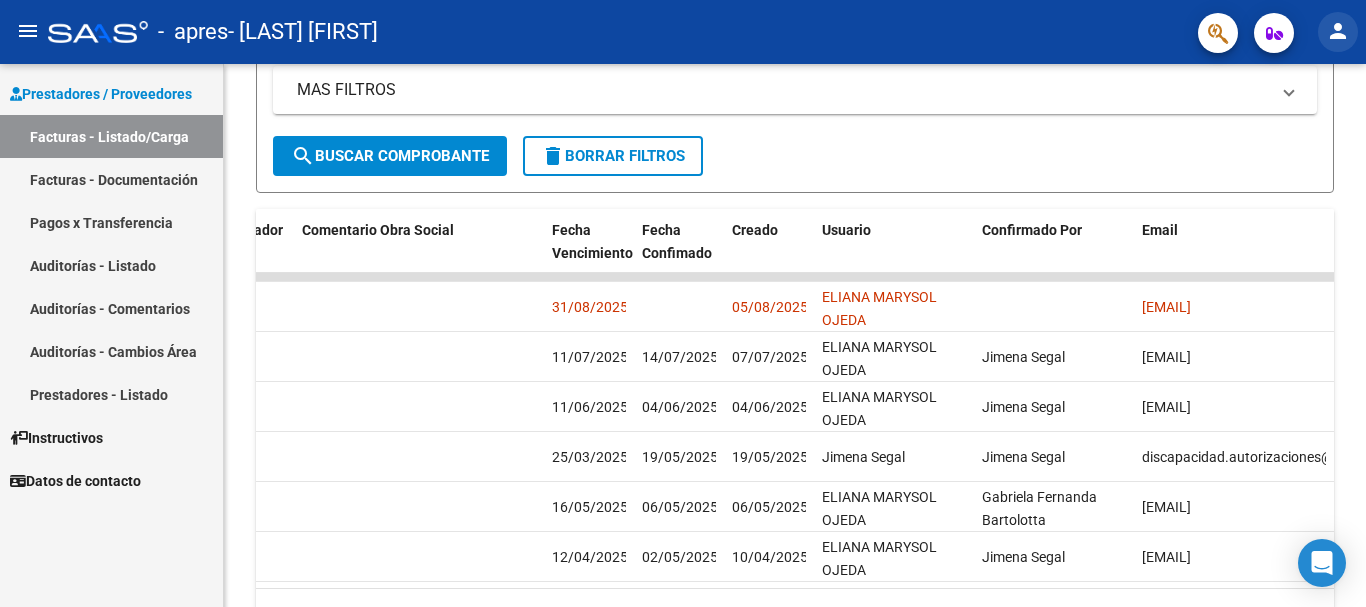 click on "person" 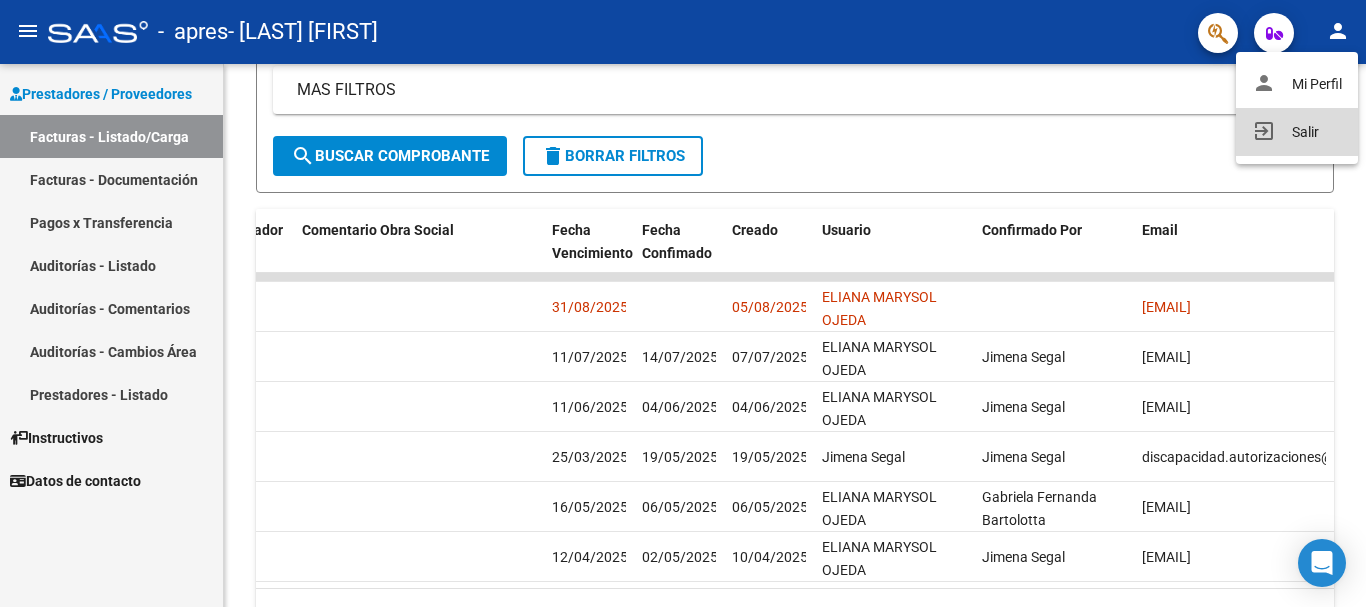 click on "exit_to_app  Salir" at bounding box center (1297, 132) 